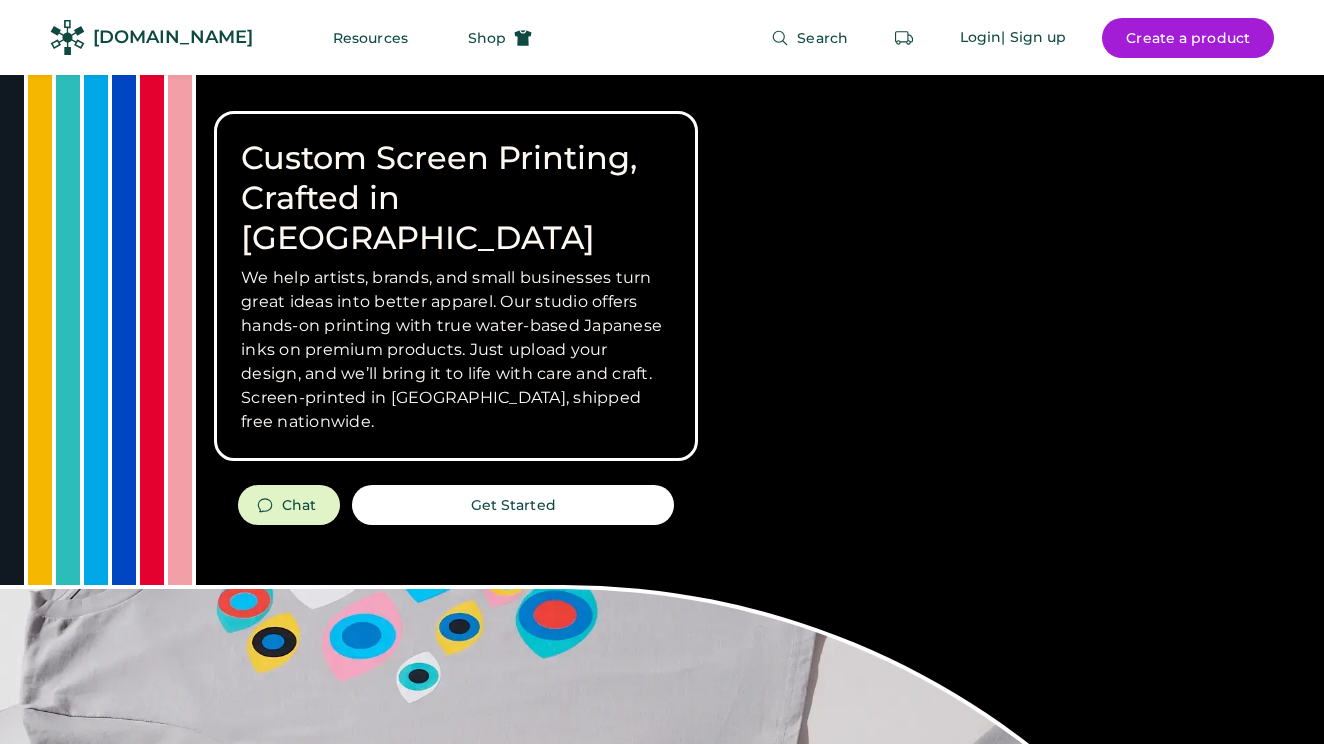 scroll, scrollTop: 0, scrollLeft: 0, axis: both 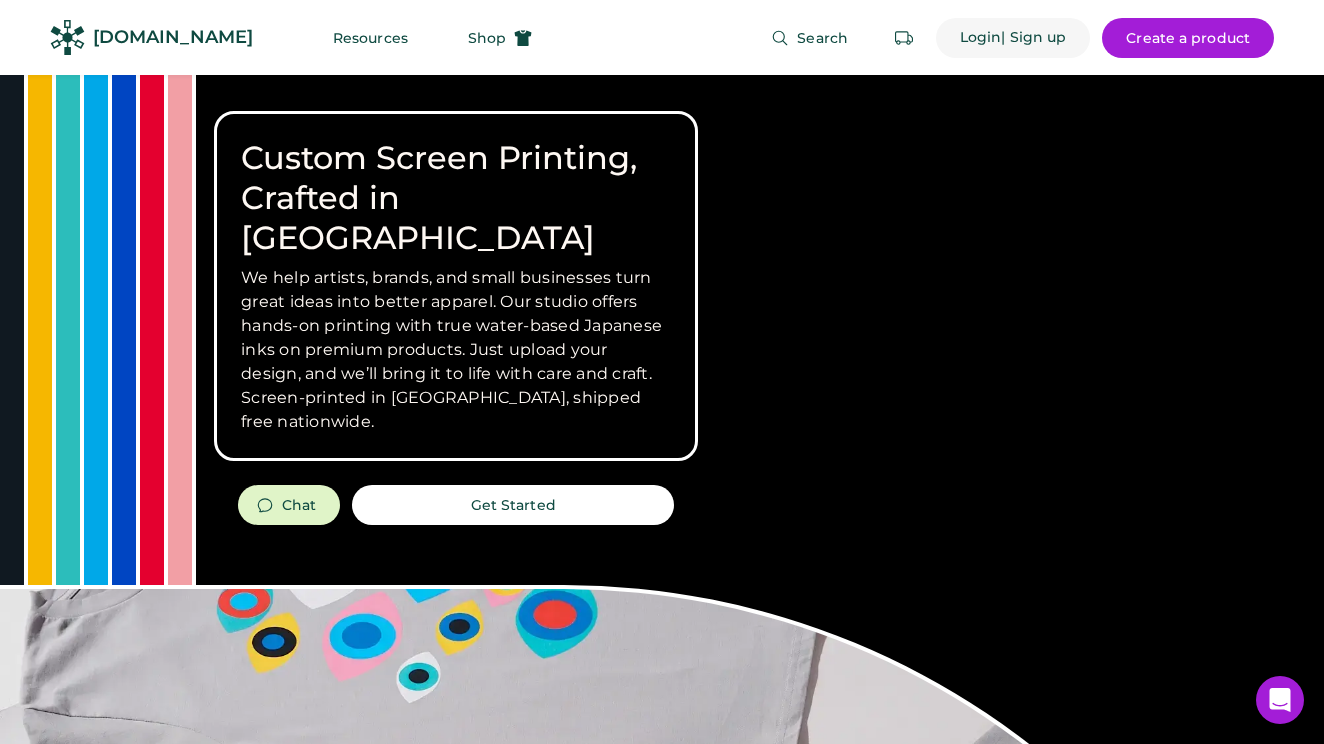 click on "| Sign up" at bounding box center (1033, 38) 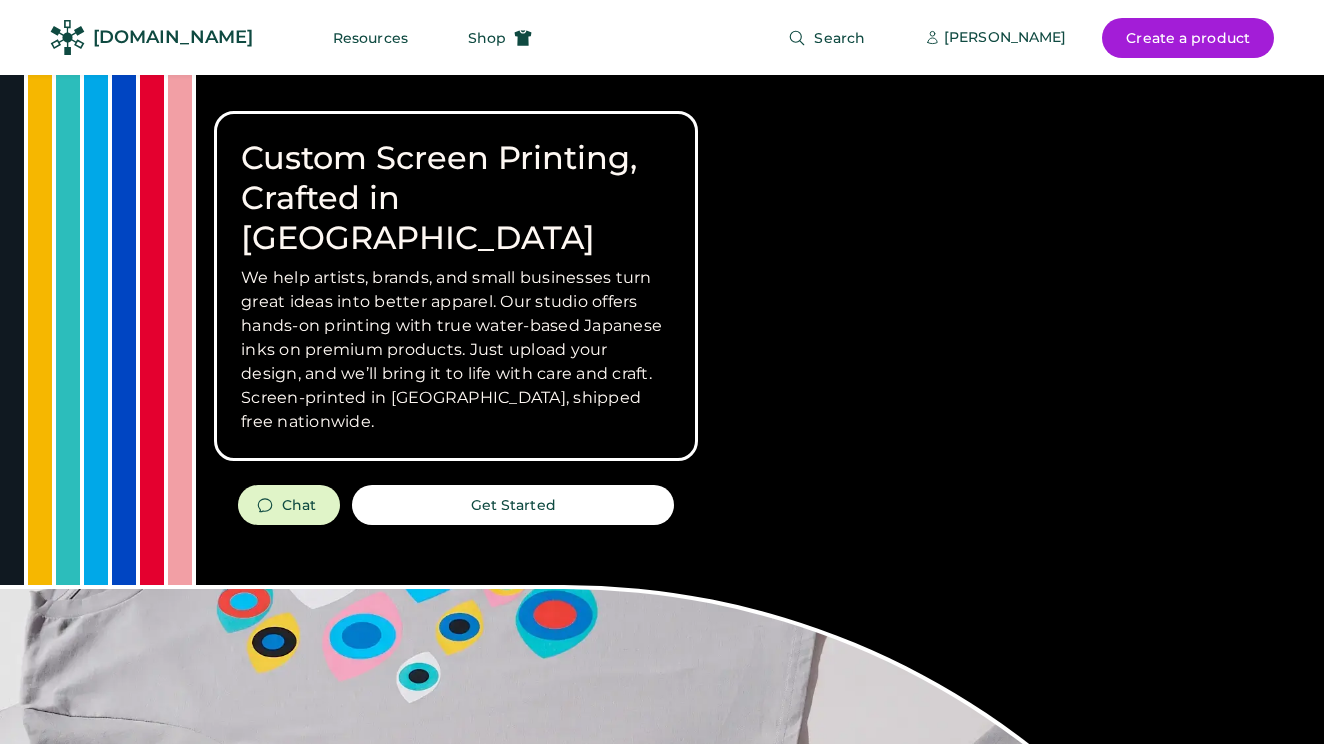 scroll, scrollTop: 0, scrollLeft: 0, axis: both 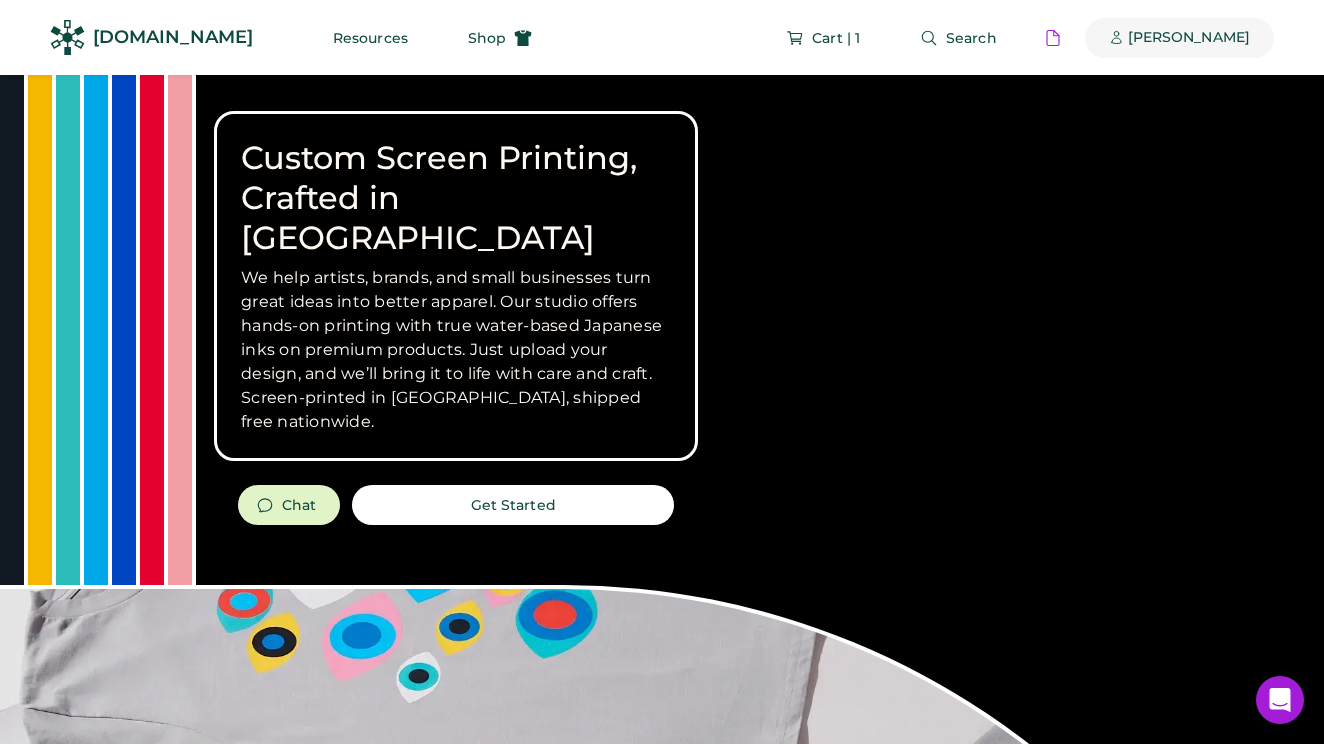 click on "[PERSON_NAME]" at bounding box center [1189, 38] 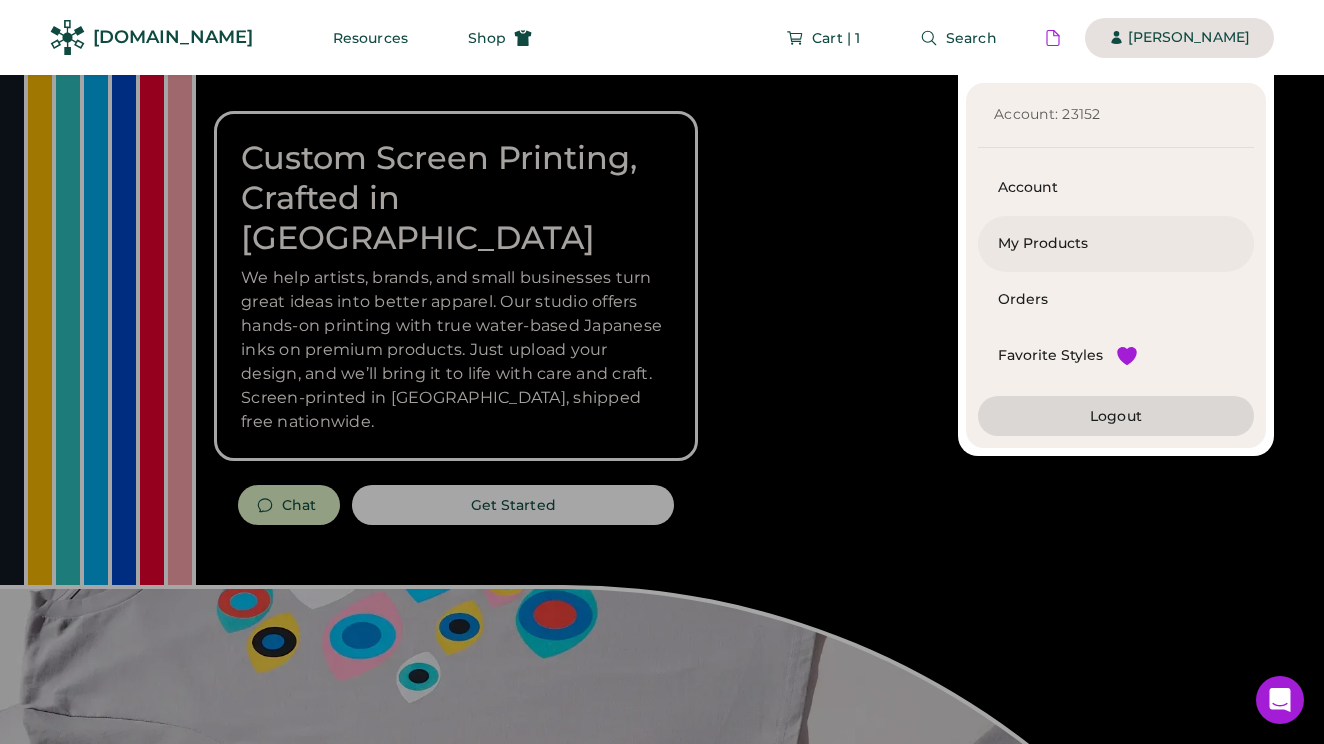 click on "My Products" at bounding box center [1116, 244] 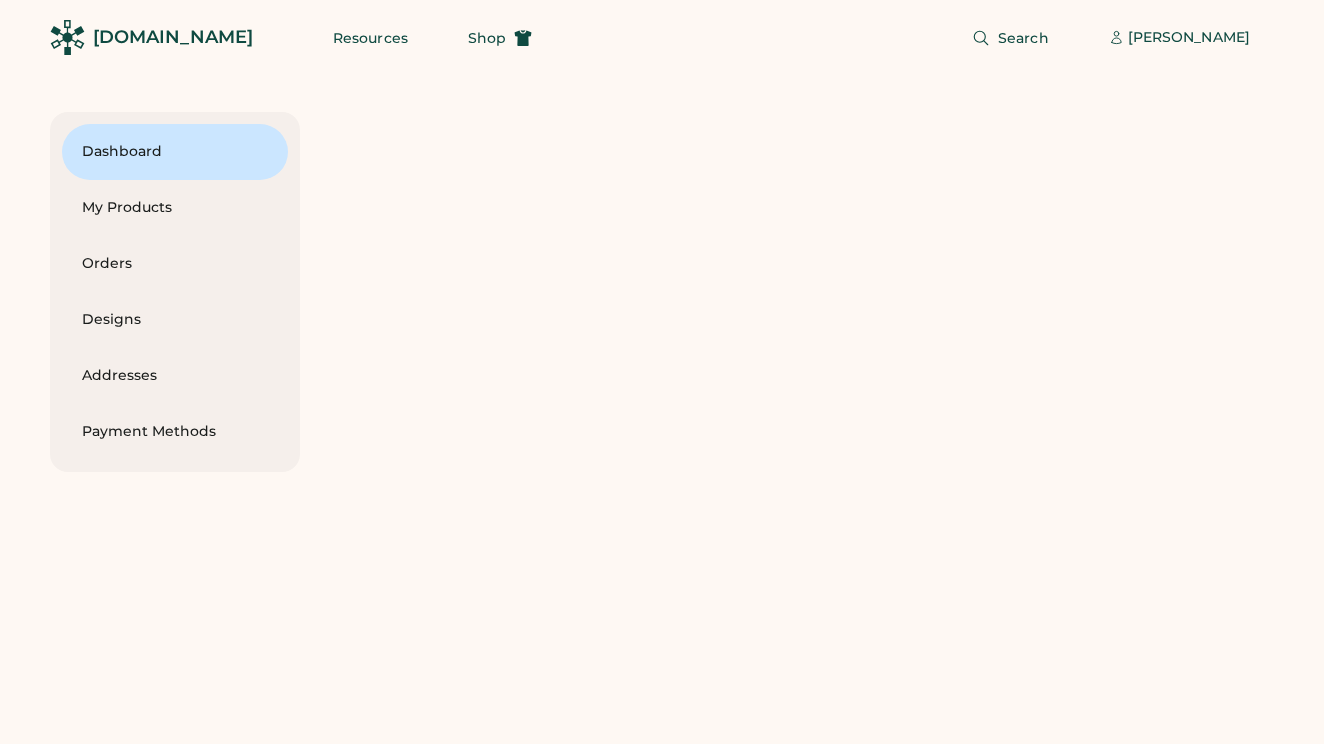 scroll, scrollTop: 0, scrollLeft: 0, axis: both 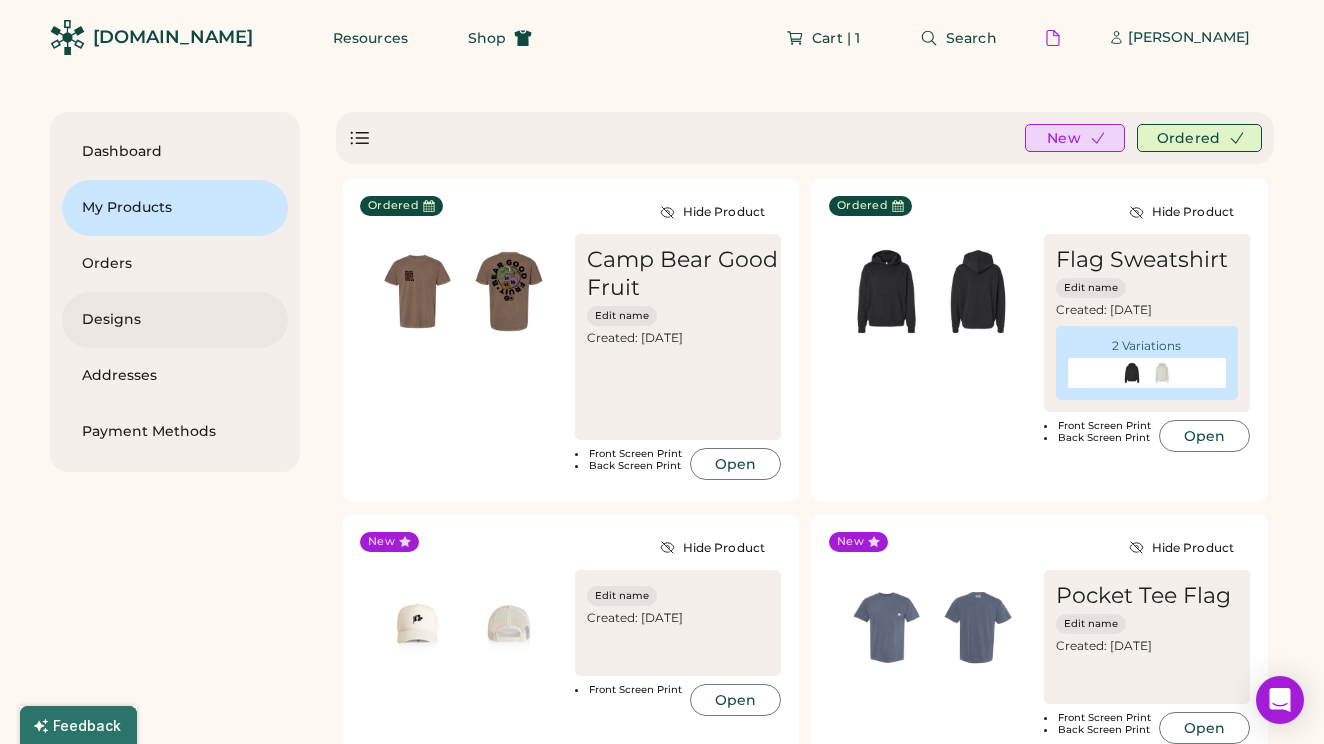 click on "Designs" at bounding box center (175, 320) 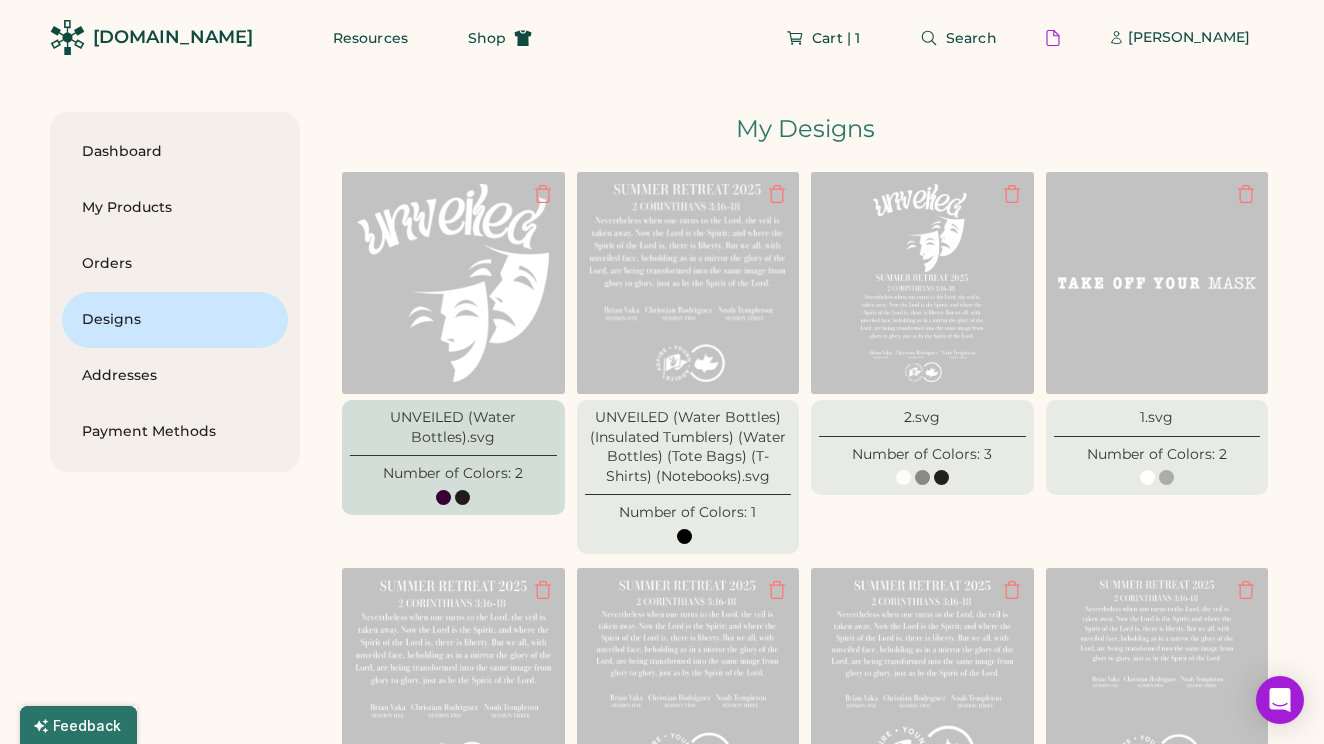 click at bounding box center (453, 283) 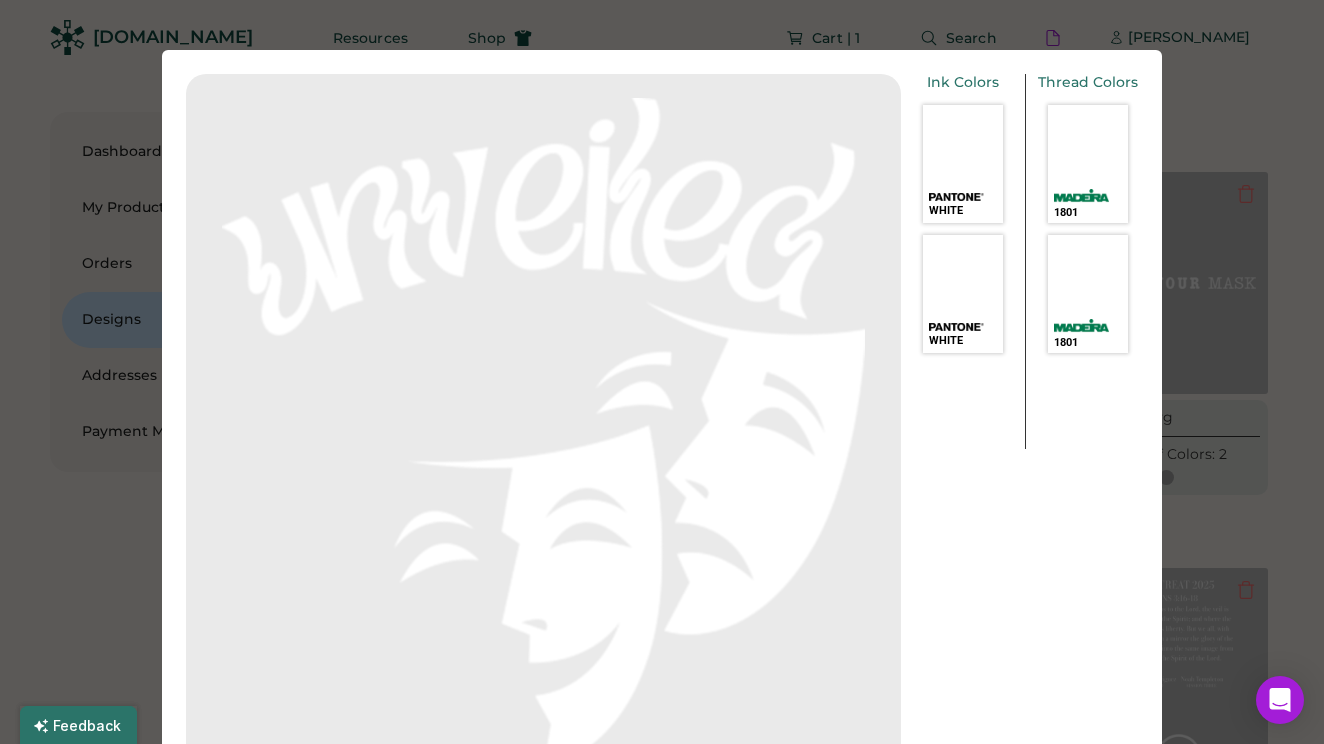 click at bounding box center (662, 372) 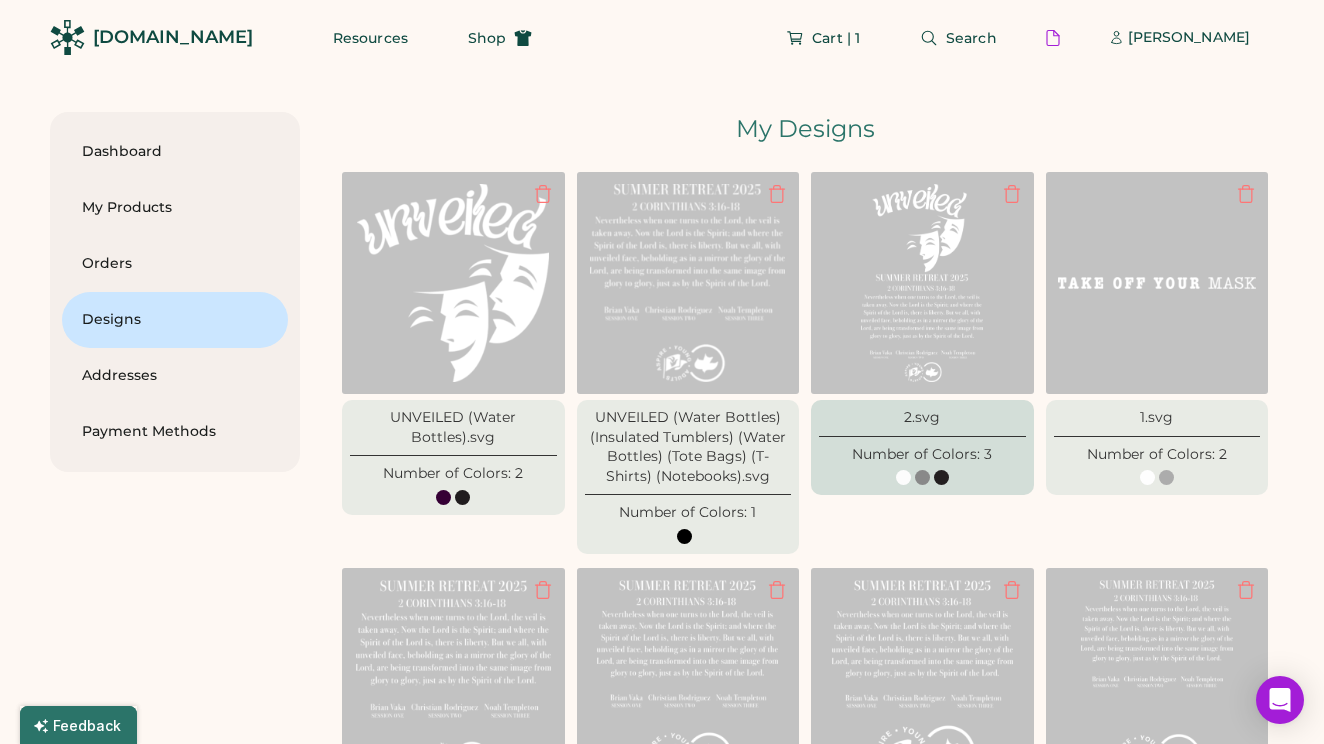 scroll, scrollTop: 0, scrollLeft: 0, axis: both 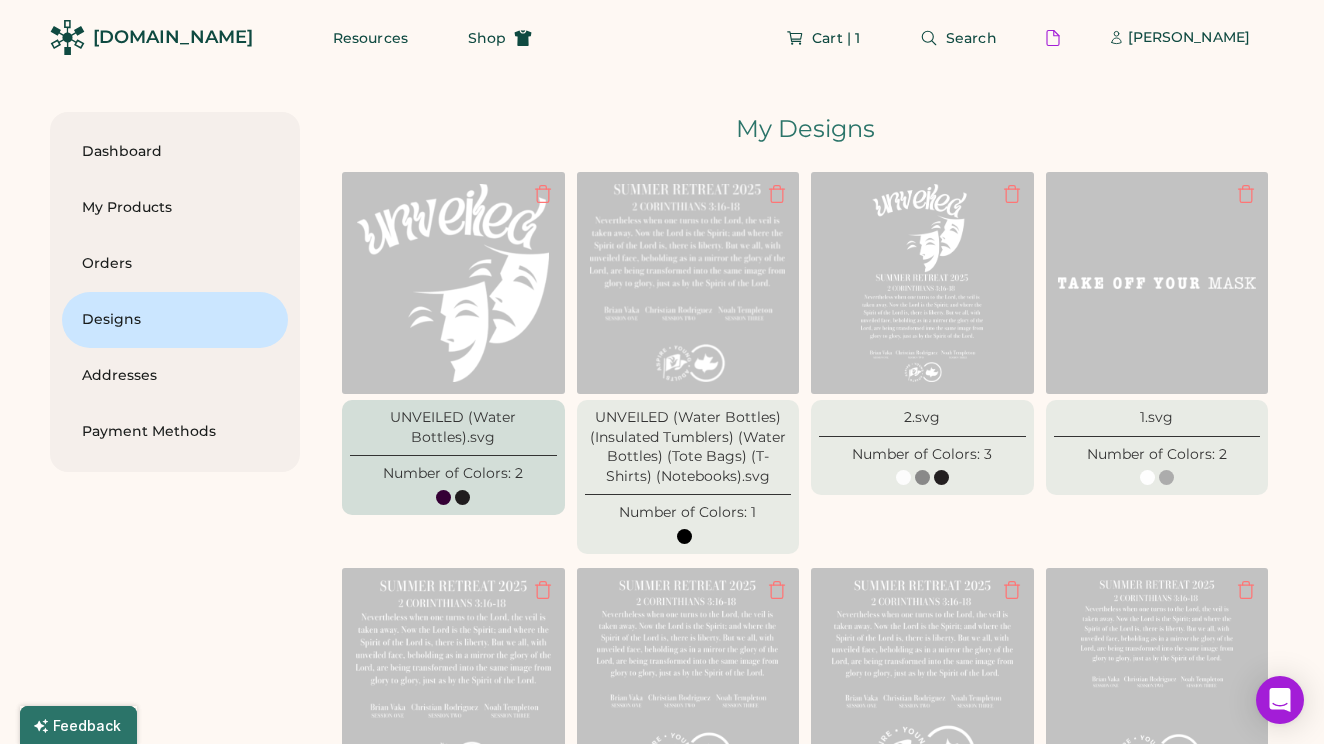 click at bounding box center [453, 283] 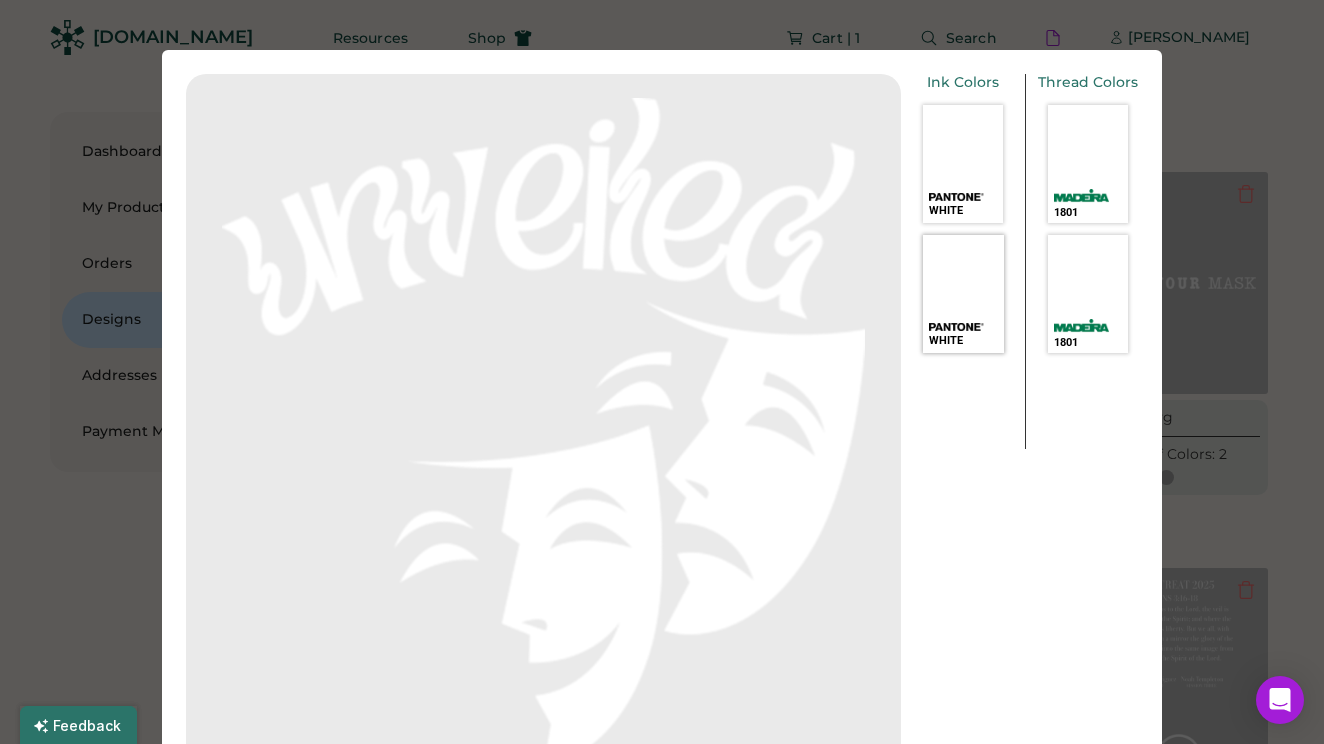scroll, scrollTop: 0, scrollLeft: 0, axis: both 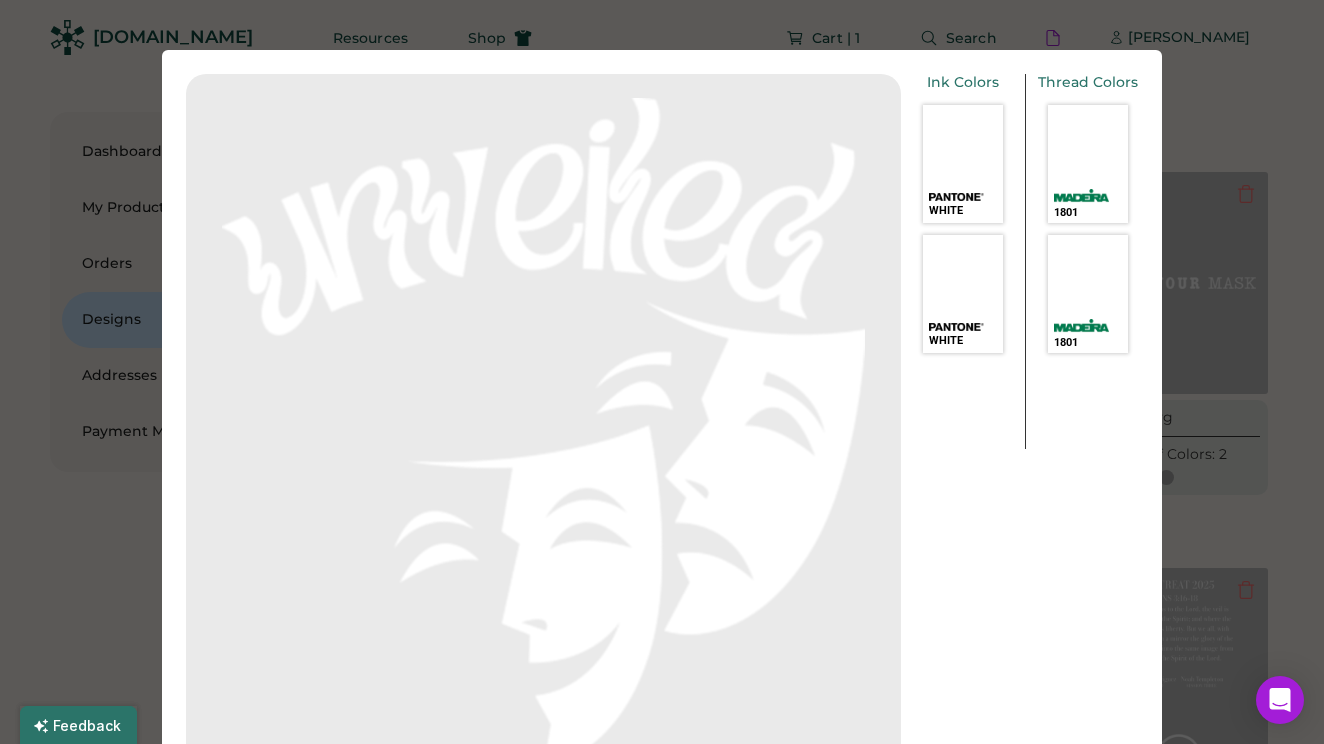 click at bounding box center [543, 431] 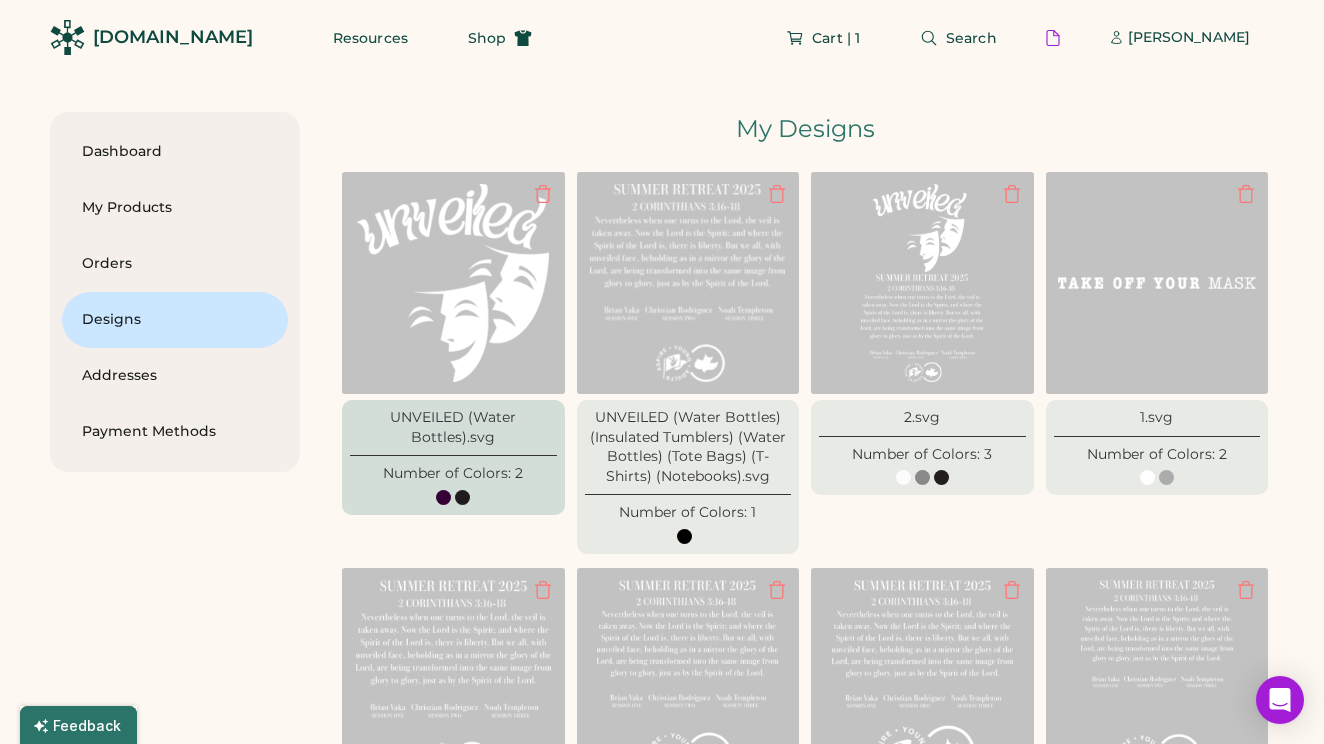scroll, scrollTop: 0, scrollLeft: 0, axis: both 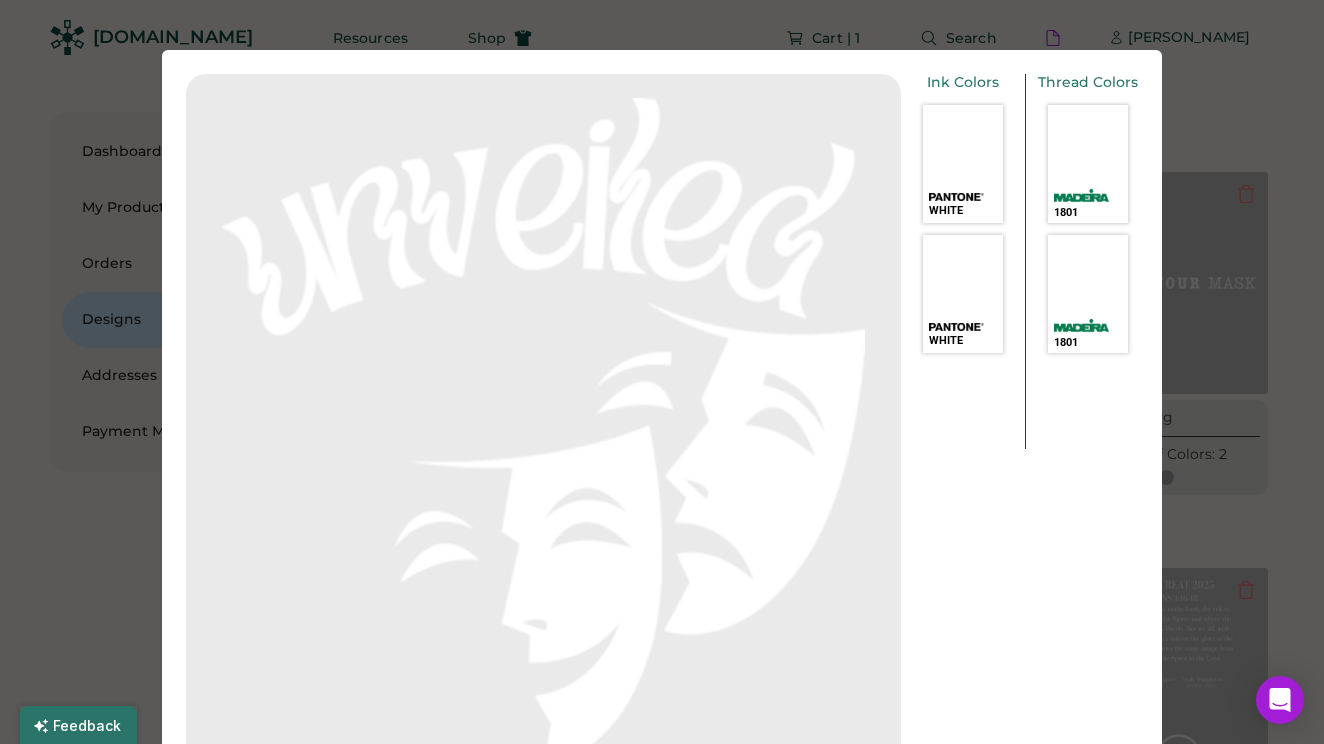 click at bounding box center (662, 372) 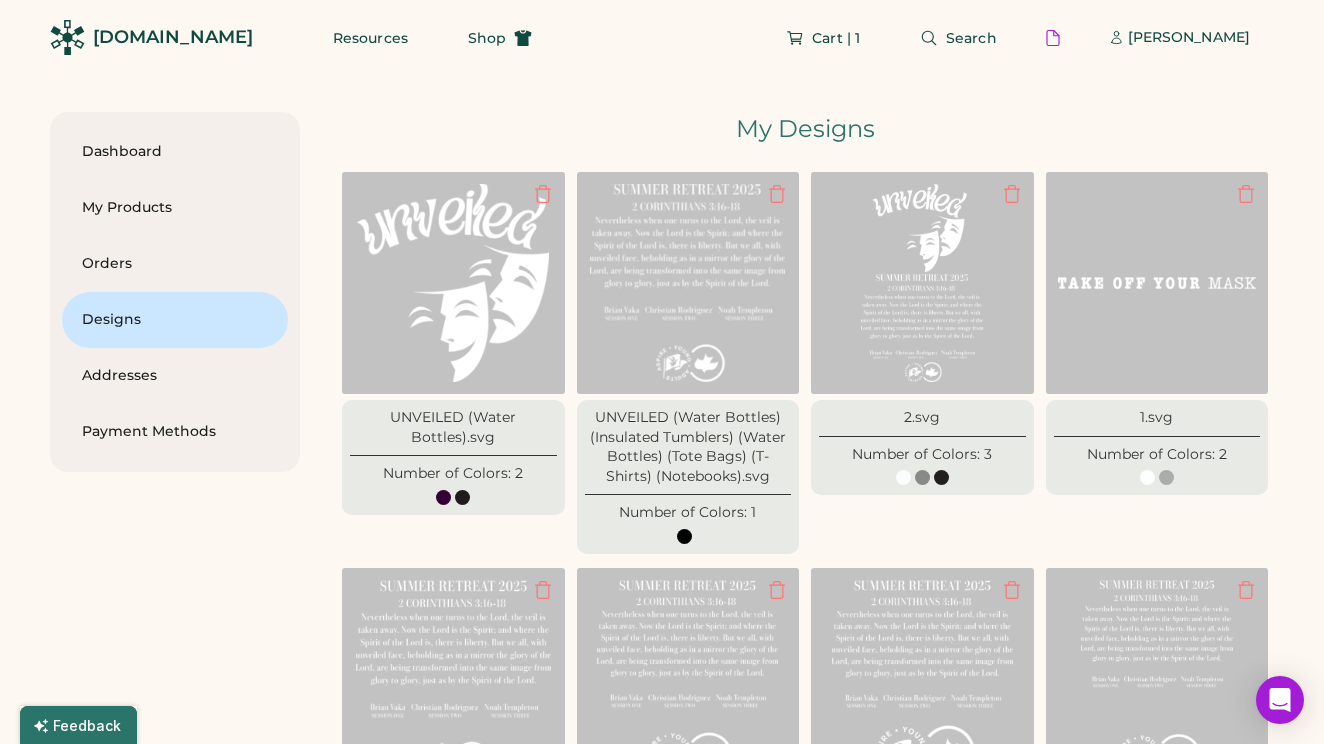 click on "Dashboard My Products Orders Designs Addresses Payment Methods    New    Ordered    Ordered    Hide Product Camp Bear Good Fruit Edit name Created: Jul 1, 2025 Most Recent Order:  1 Variation Front Screen Print Back Screen Print Open Ordered    Hide Product Flag Sweatshirt Edit name Created: Nov 12, 2024 2 Variations Front Screen Print Back Screen Print Open New    Hide Product Edit name Created: Nov 7, 2024 Front Screen Print Open New    Hide Product Pocket Tee Flag Edit name Created: Nov 7, 2024 Front Screen Print Back Screen Print Open New    Hide Product Retro Flag Edit name Created: Nov 7, 2024 Front Embroidery Open New    Hide Product flag beanie Edit name Created: Nov 7, 2024 Open Ordered    Hide Product Trucker Full logo Edit name Created: Nov 12, 2024 4 Variations Front Embroidery Open New    Hide Product 6-5082-Faded_Mushroom Edit name Created: Nov 7, 2024 4 Variations Front Screen Print Back Screen Print Open New    Hide Product Flag Sweatshirt (copy) Edit name Created: May 19, 2025 2 Variations" at bounding box center (662, 4063) 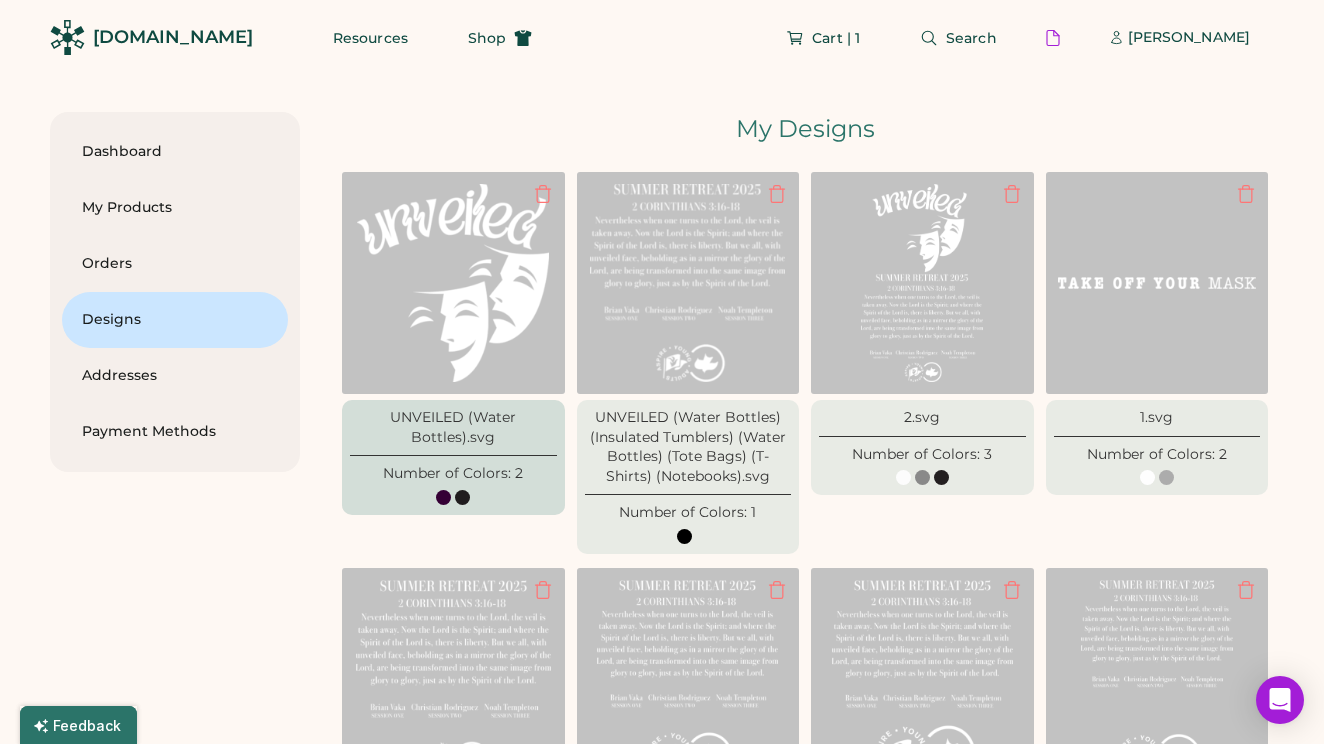 click on "UNVEILED (Water Bottles).svg" at bounding box center [453, 427] 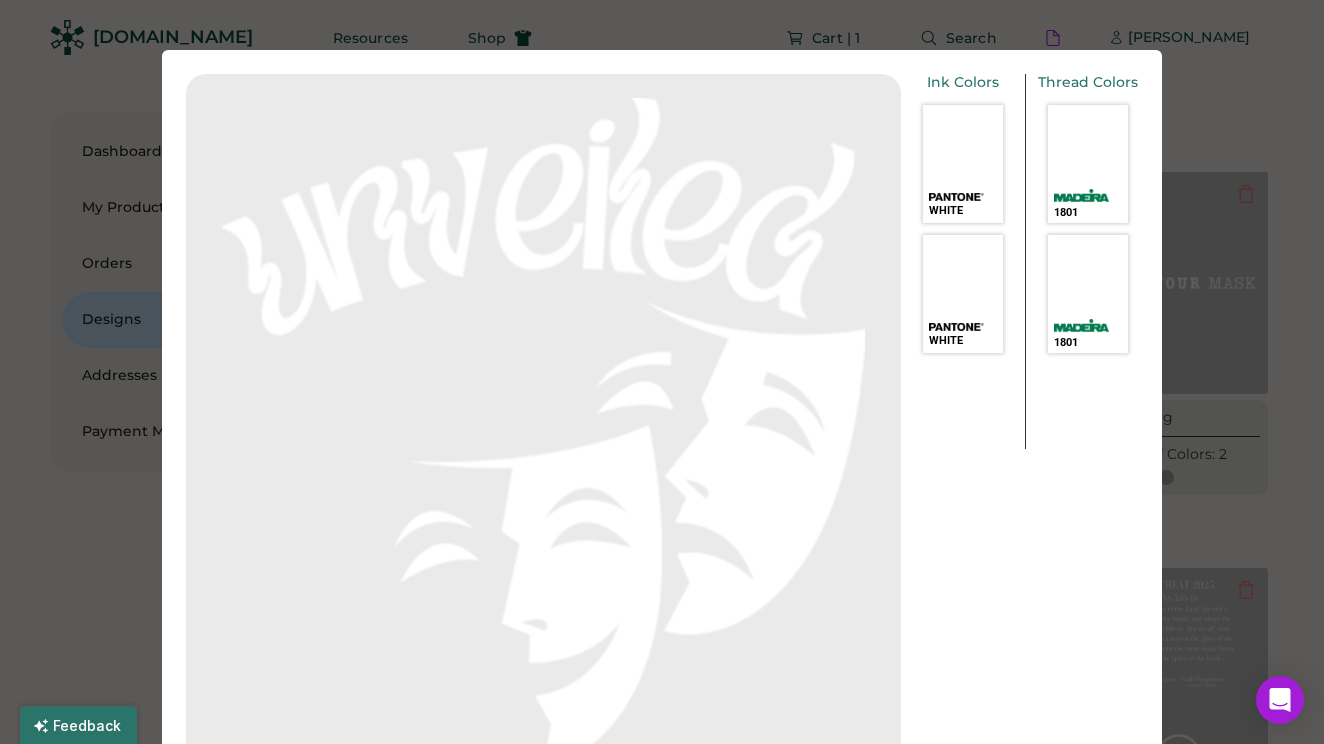 click at bounding box center (662, 372) 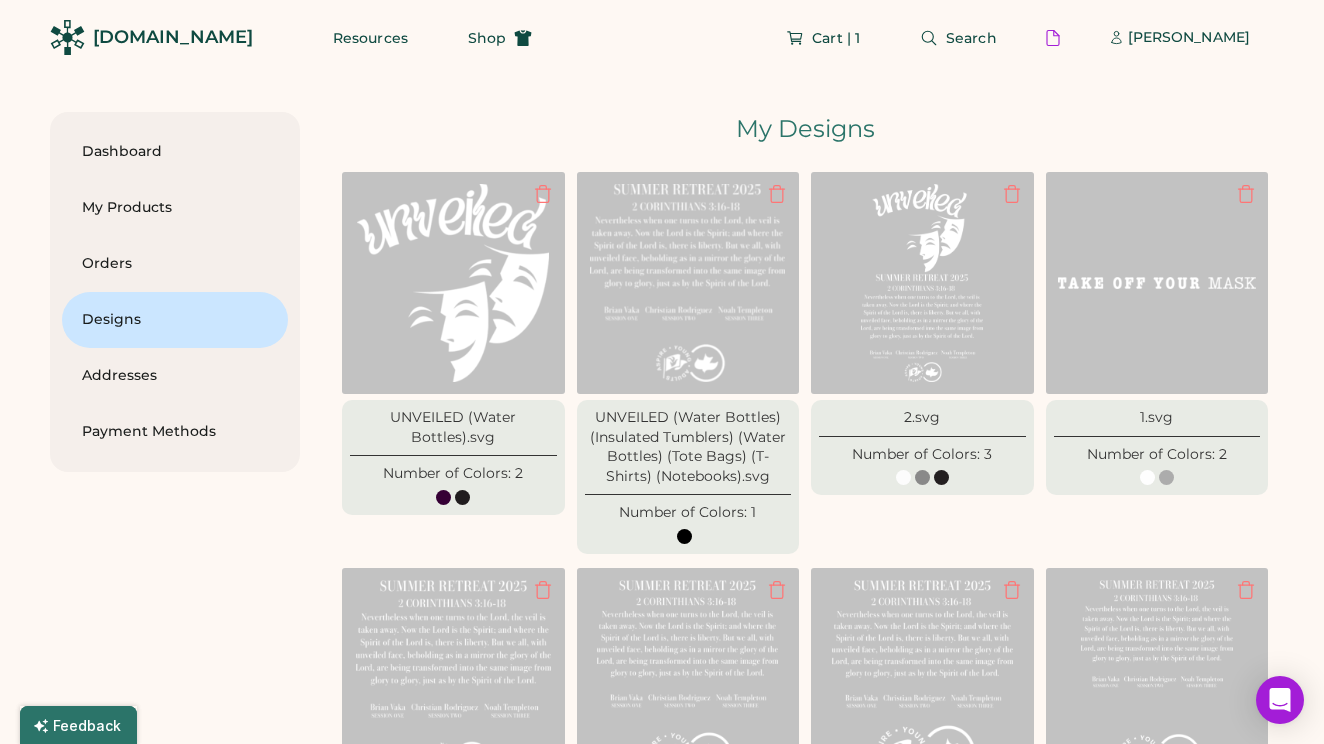 click on "Cart | 1 Search    Gavin Berkeley" 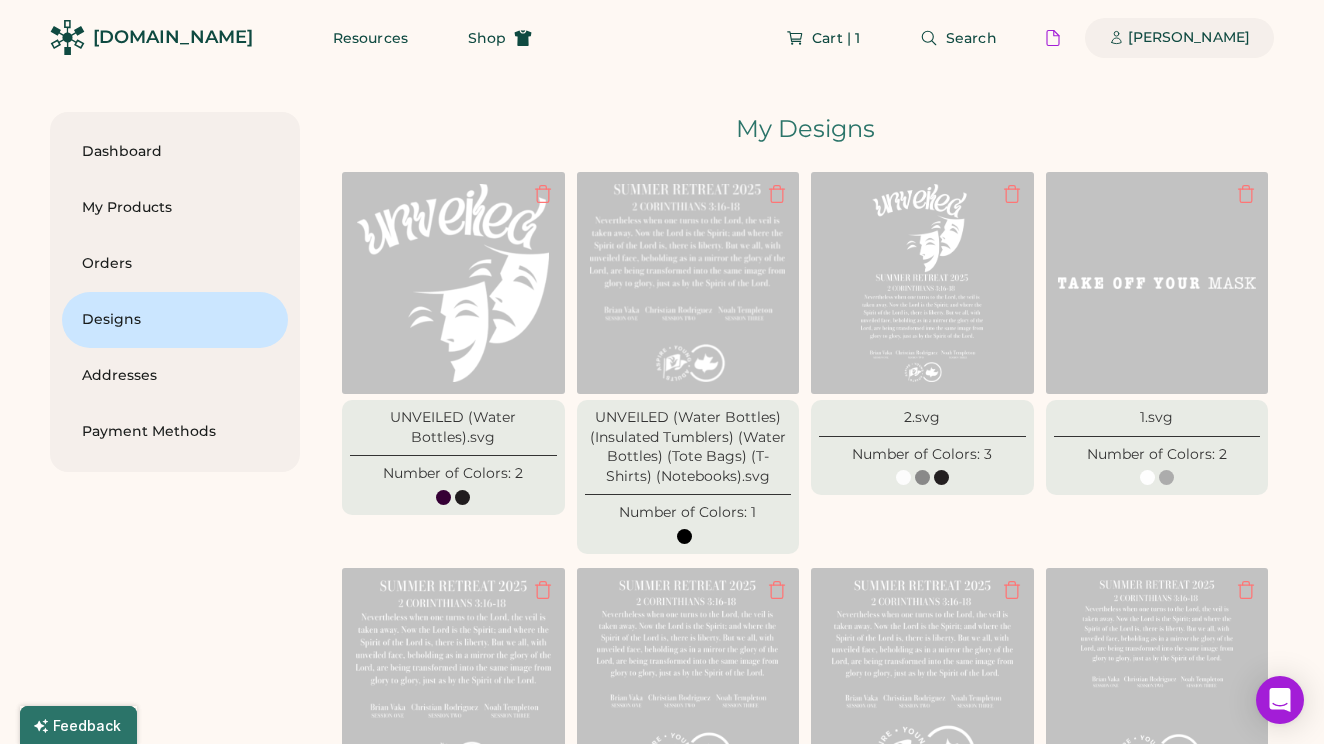 click on "[PERSON_NAME]" at bounding box center (1189, 38) 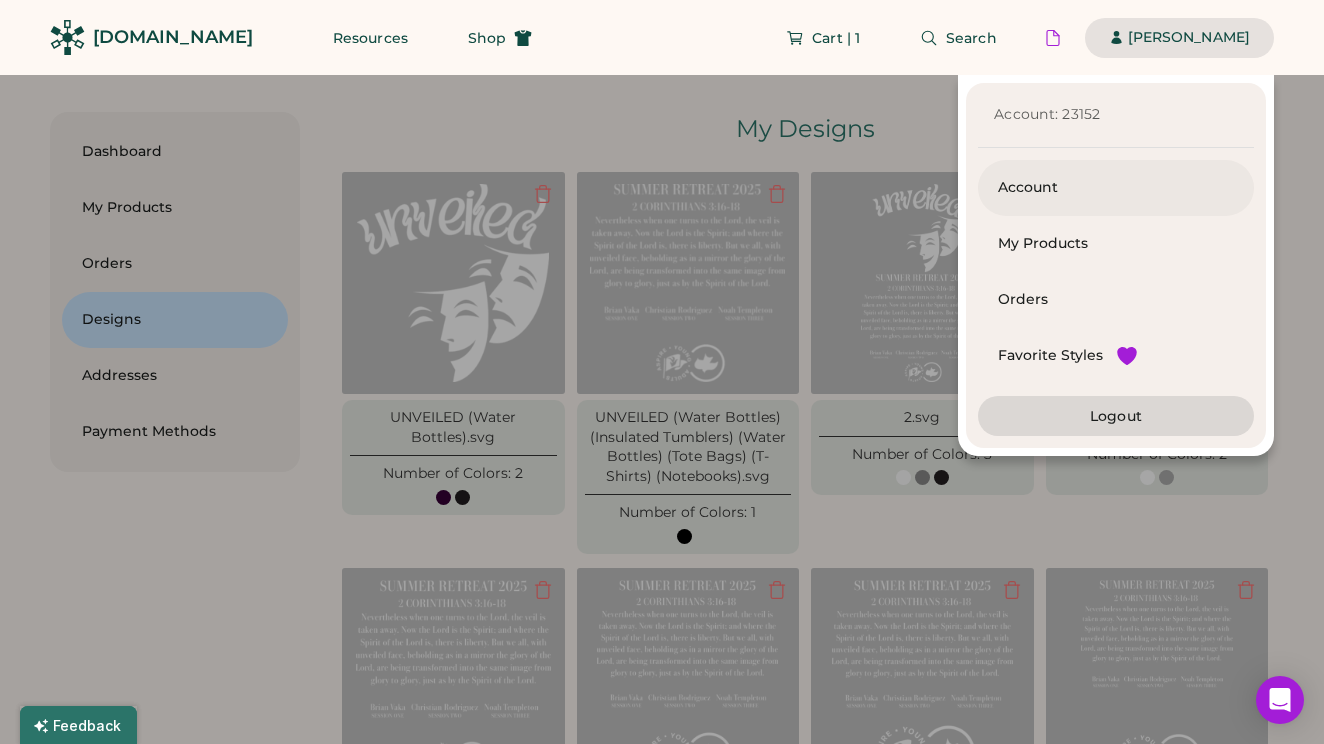 click on "Account" at bounding box center [1116, 188] 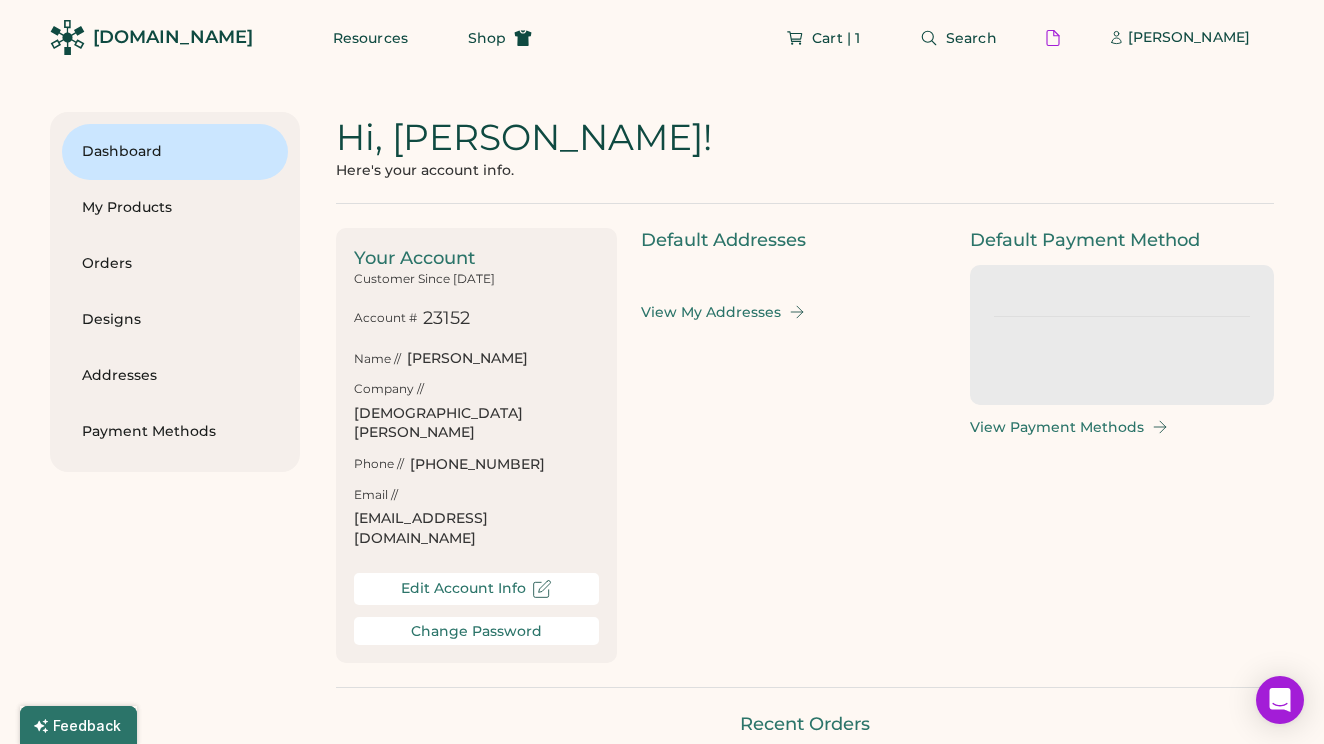 scroll, scrollTop: 0, scrollLeft: 52, axis: horizontal 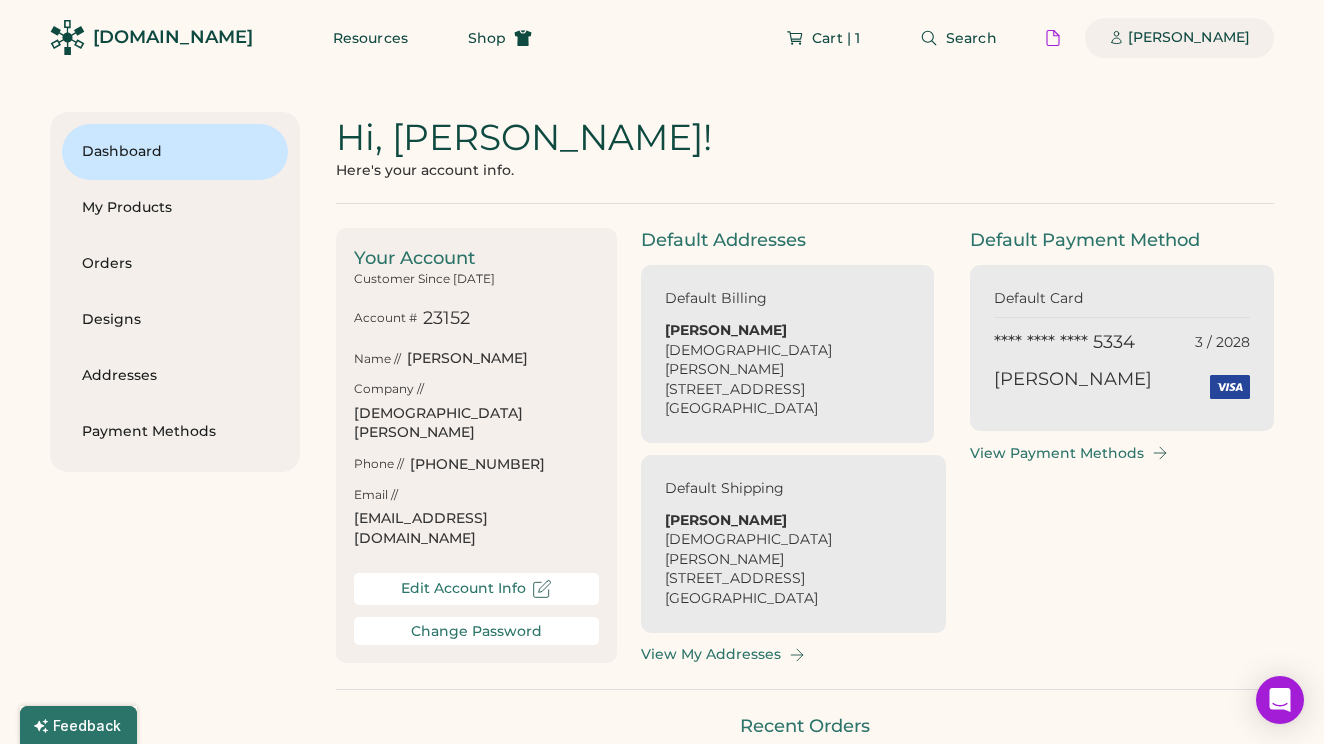 click on "[PERSON_NAME]" at bounding box center (1189, 38) 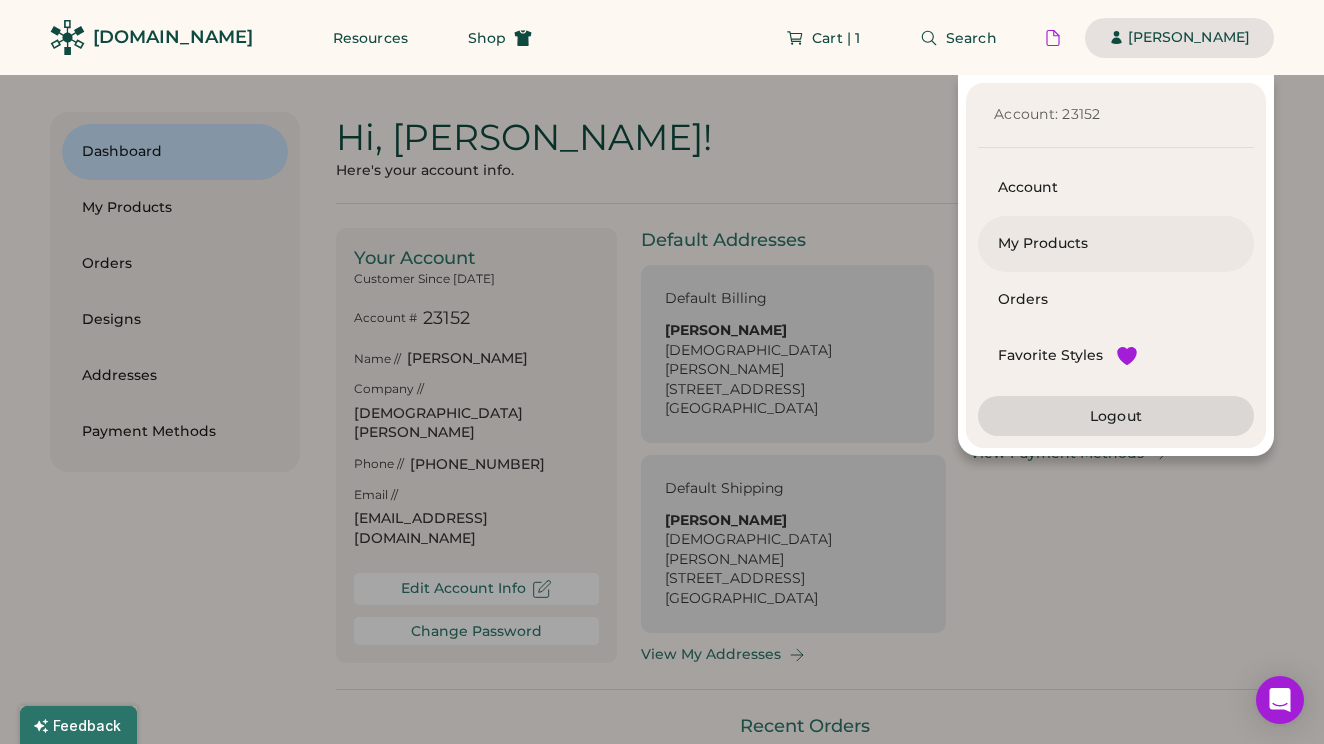 click on "My Products" at bounding box center (1116, 244) 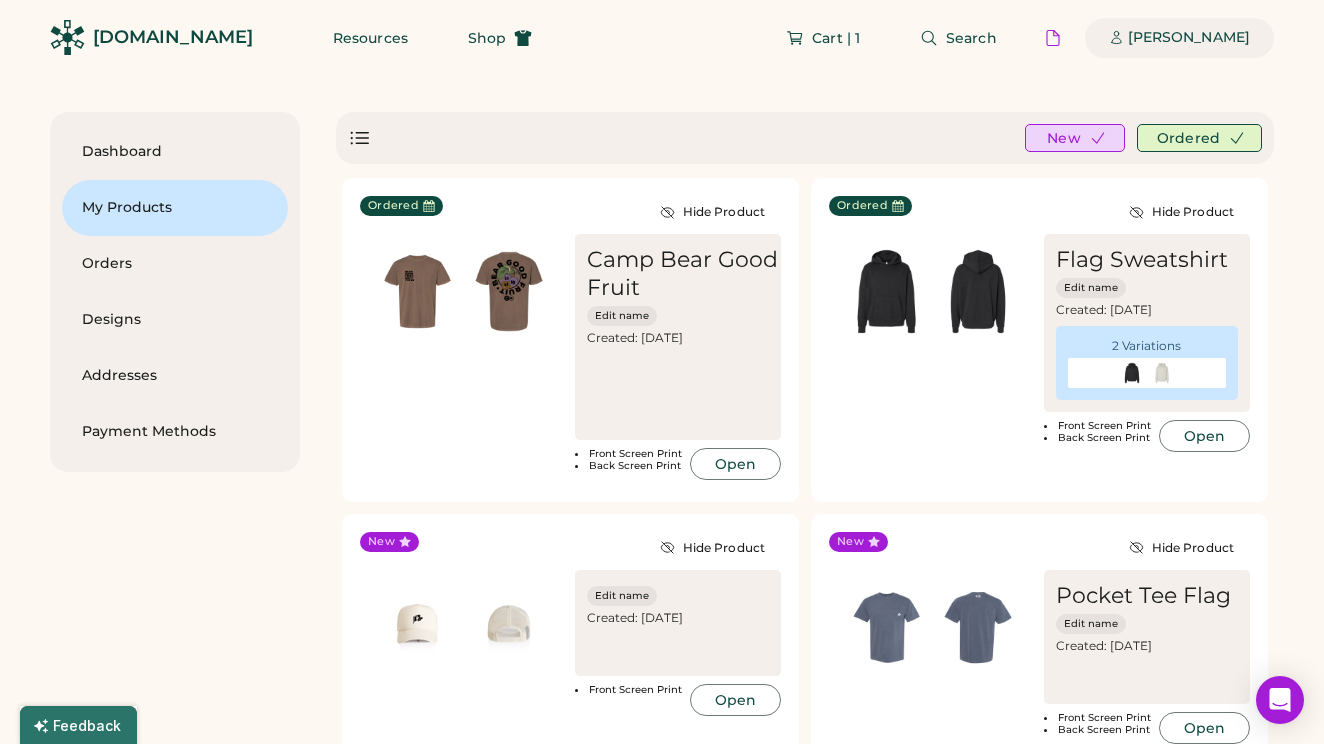click on "[PERSON_NAME]" at bounding box center (1189, 38) 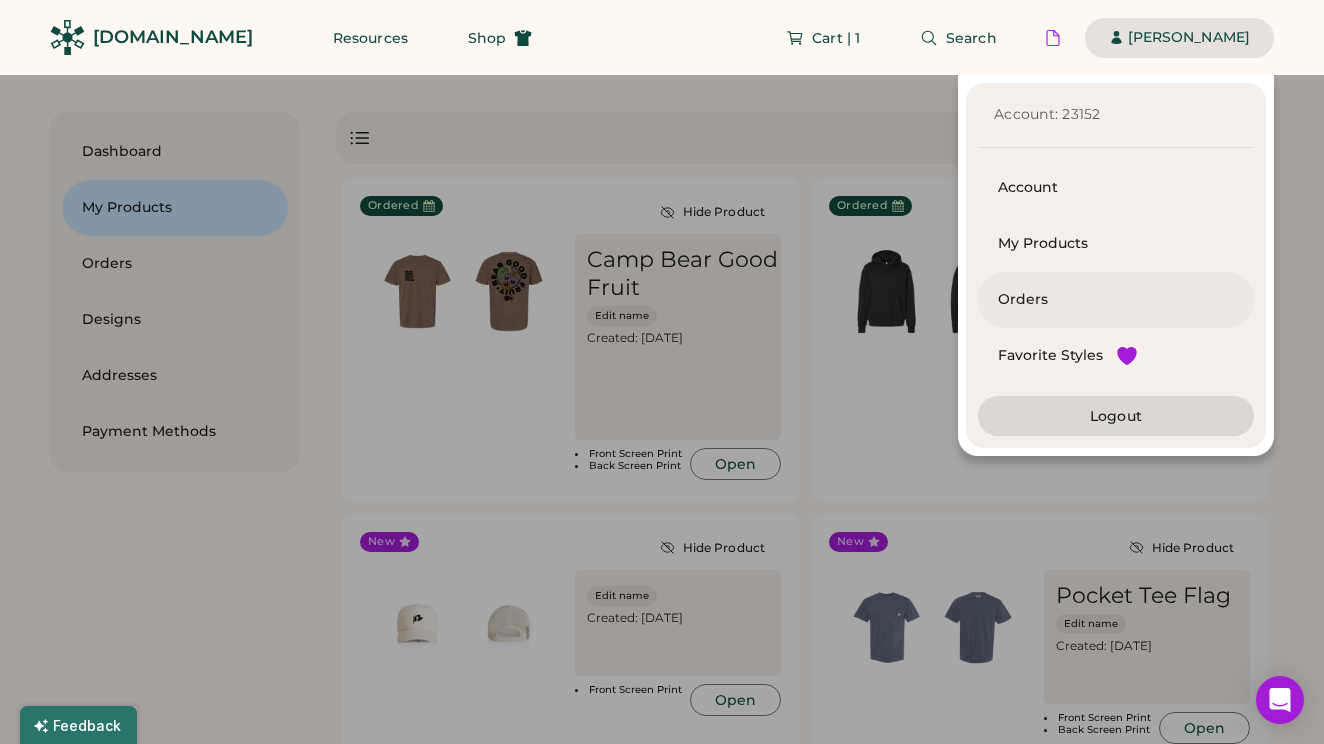 click on "Orders" at bounding box center (1116, 300) 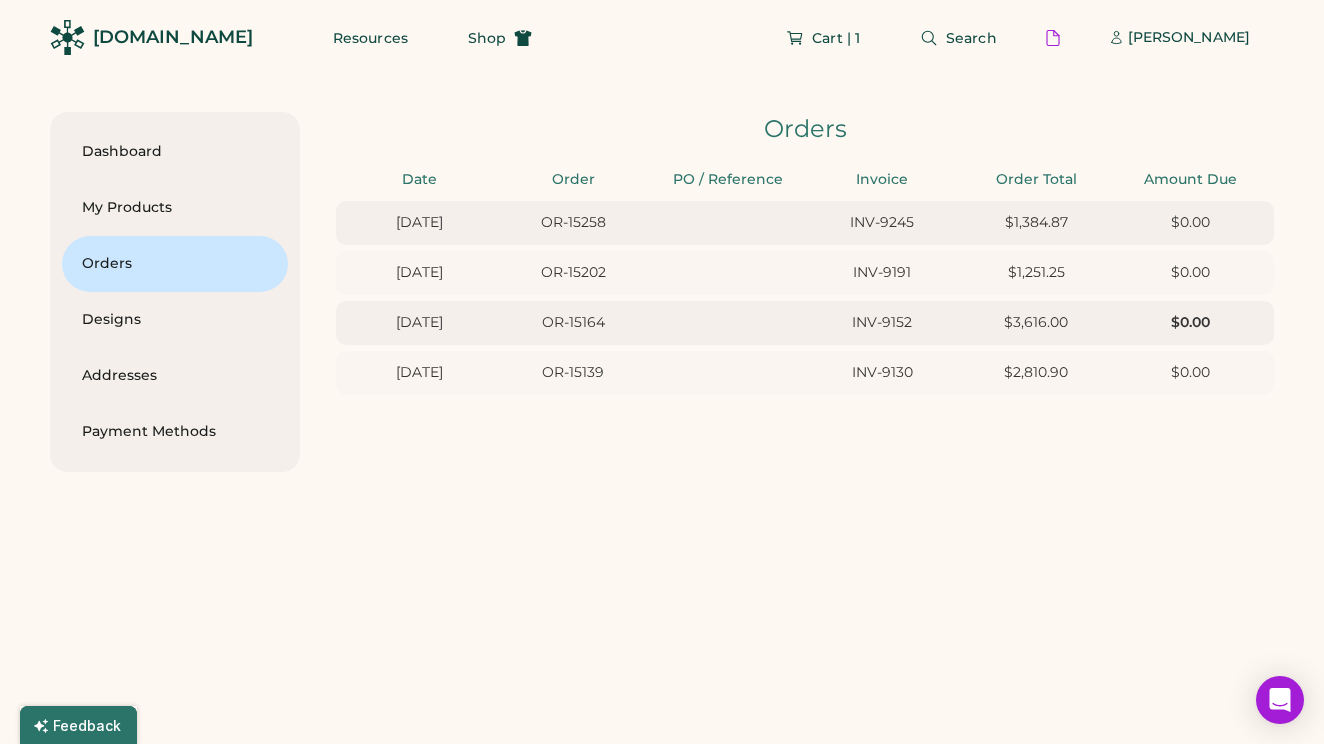 scroll, scrollTop: 0, scrollLeft: 52, axis: horizontal 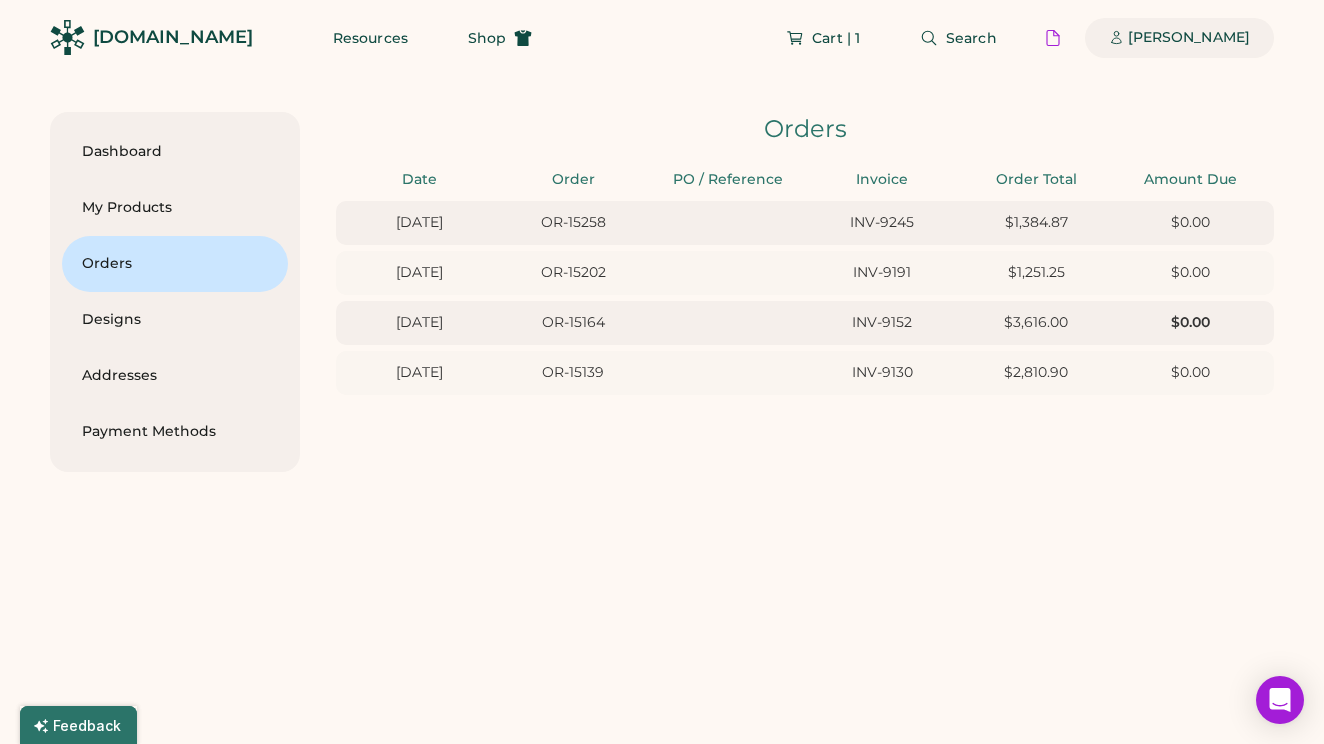 click on "[PERSON_NAME]" at bounding box center (1189, 38) 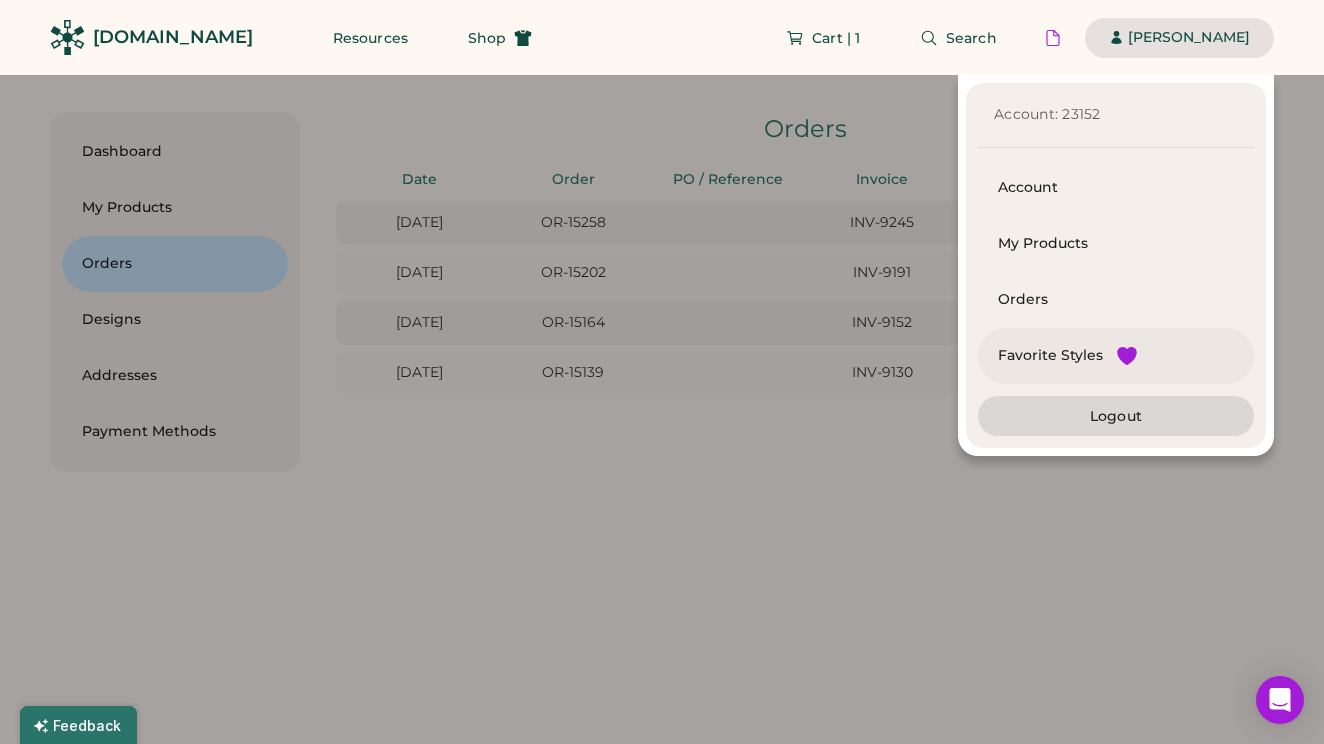 click on "Favorite Styles" at bounding box center [1050, 356] 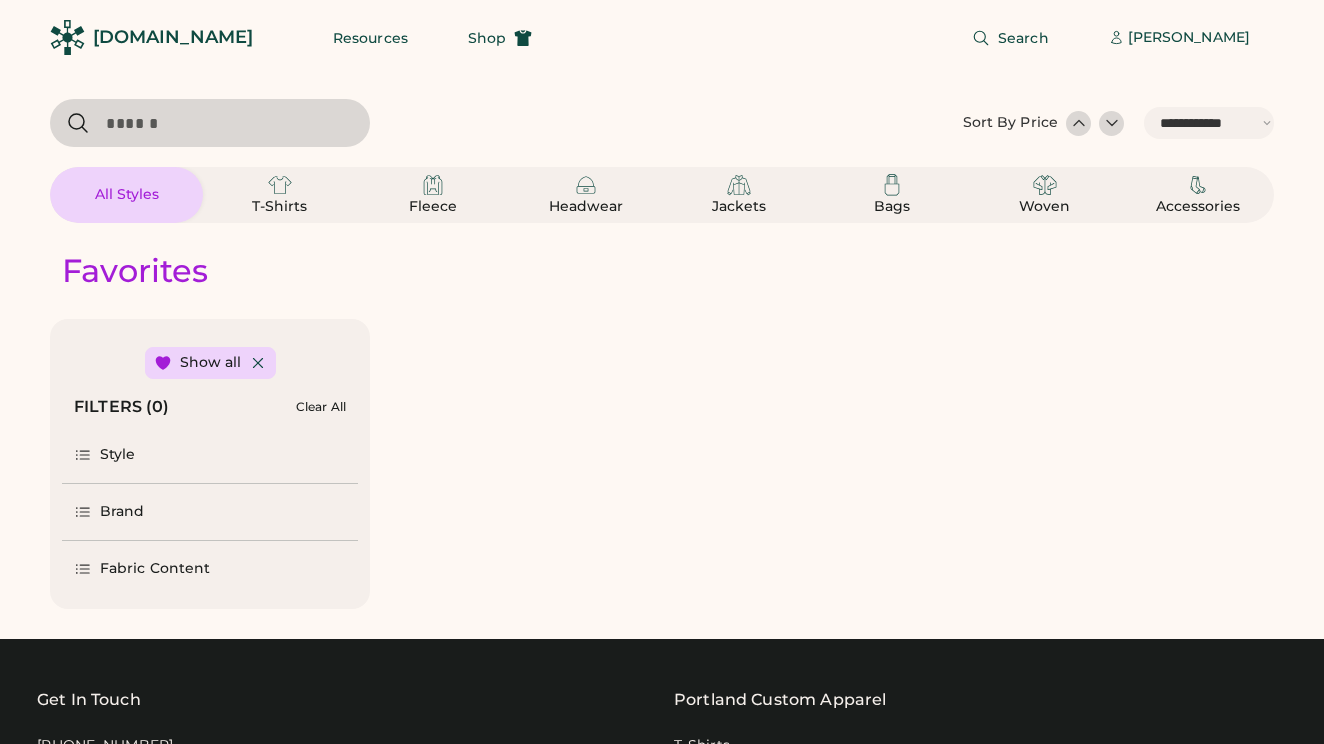 select on "*****" 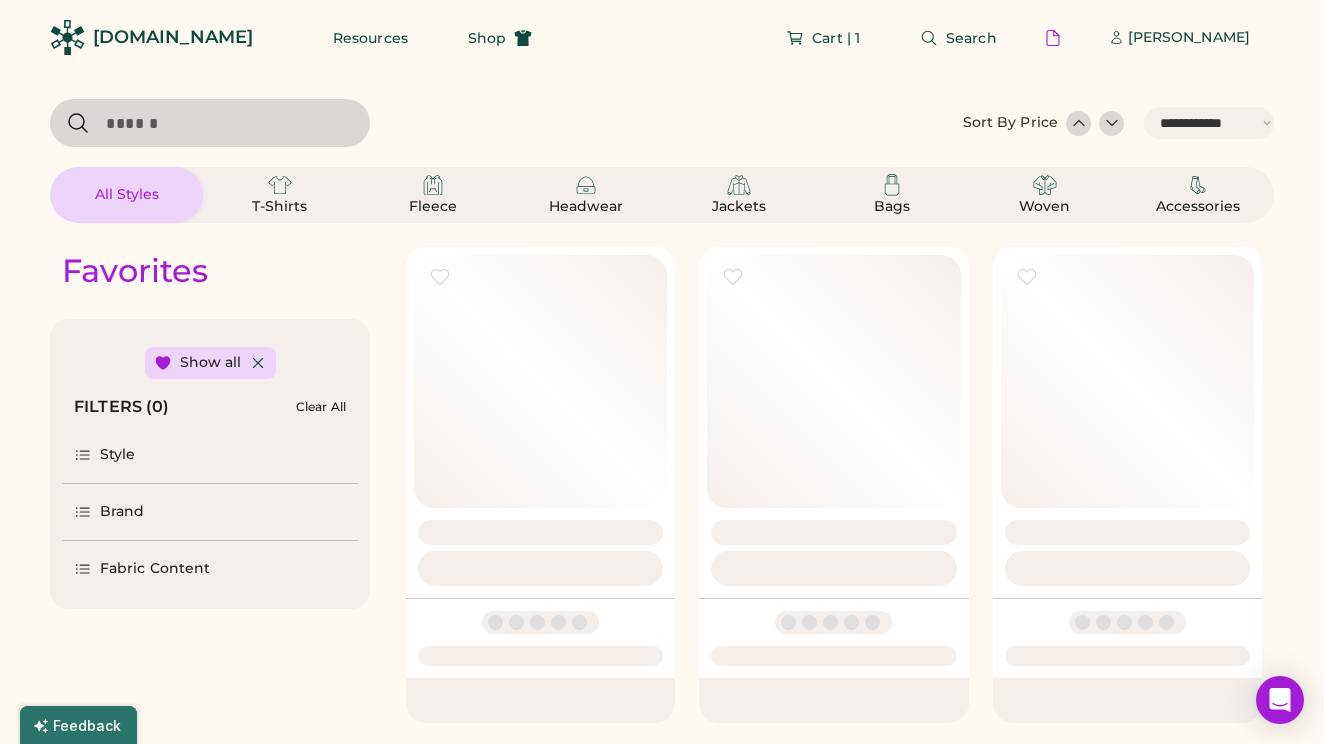 scroll, scrollTop: 0, scrollLeft: 0, axis: both 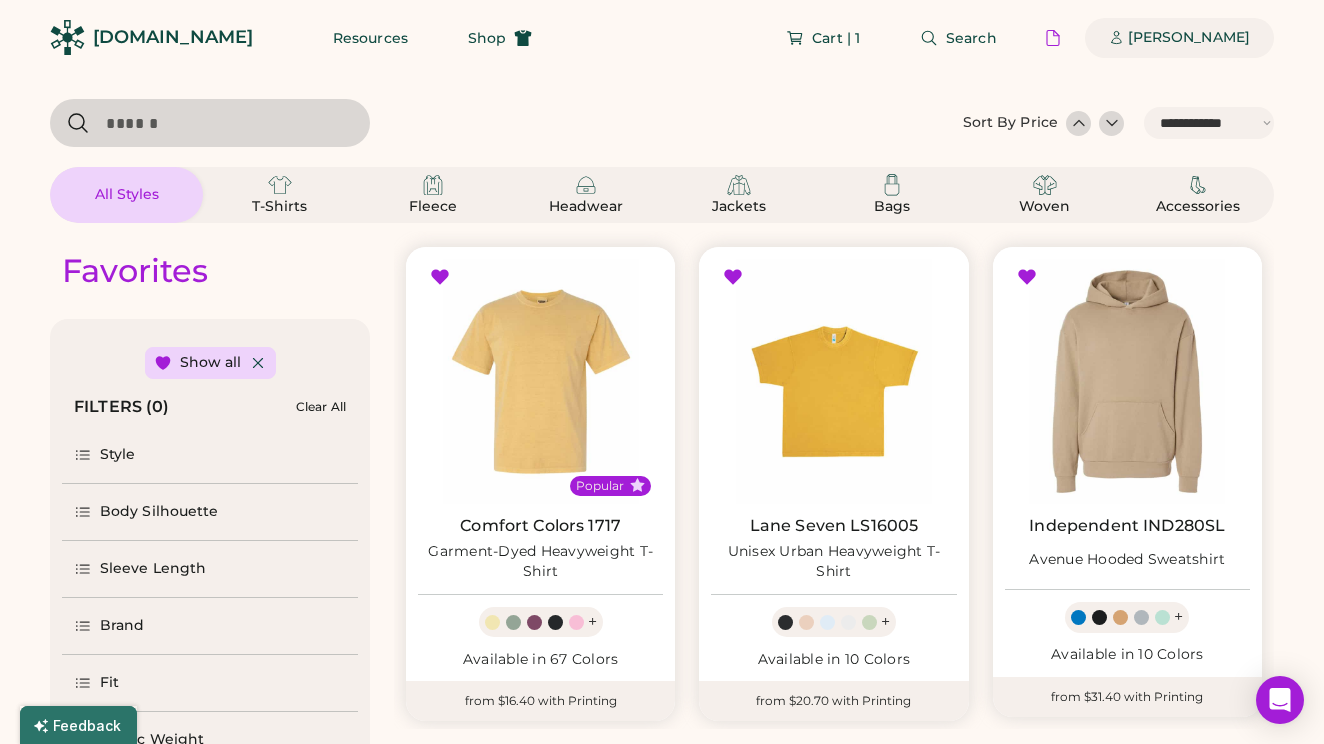 click on "[PERSON_NAME]" at bounding box center [1189, 38] 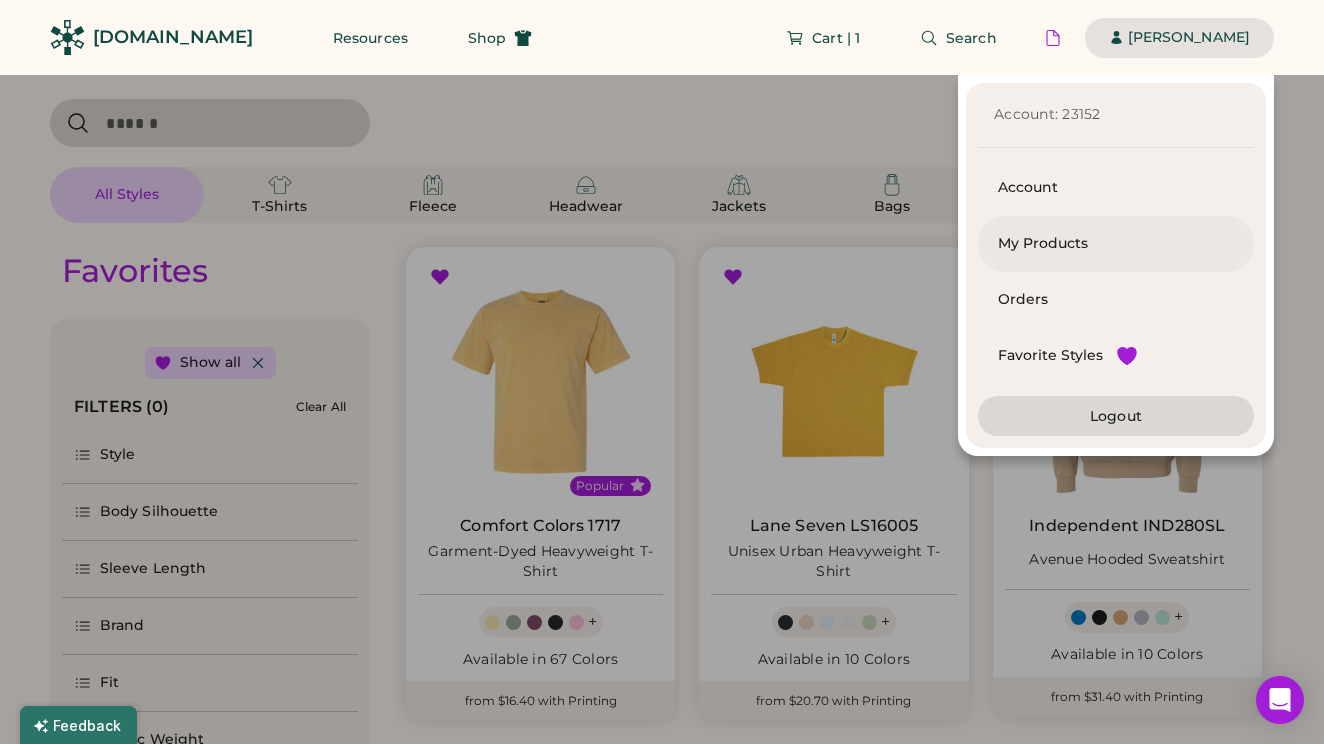 click on "My Products" at bounding box center (1116, 244) 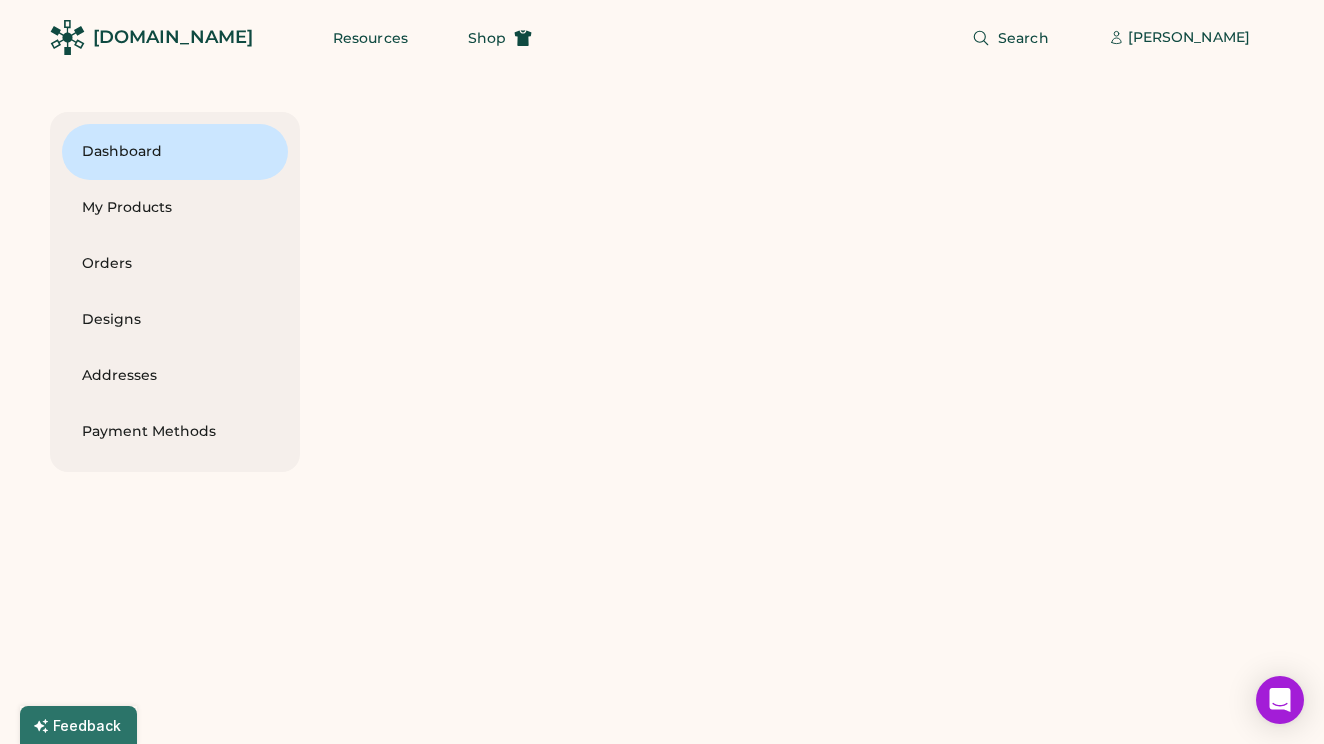 scroll, scrollTop: 0, scrollLeft: 0, axis: both 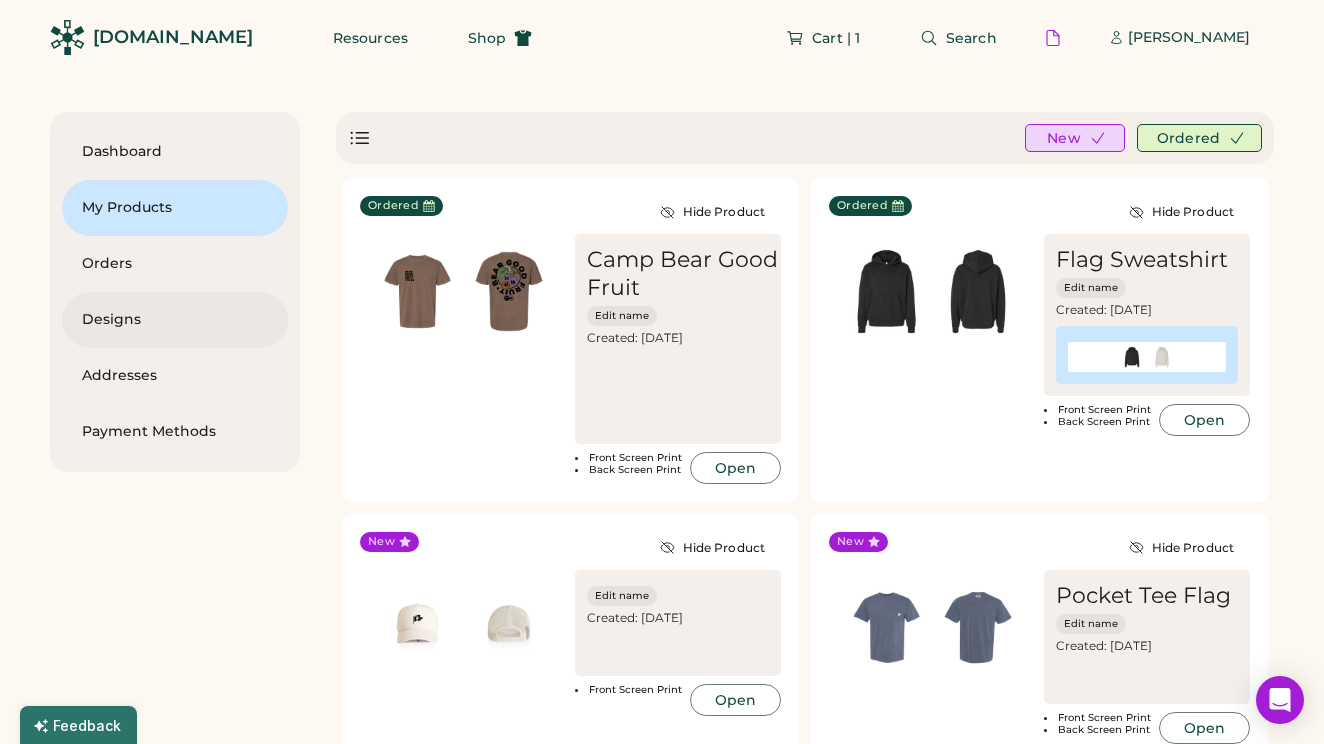 click on "Designs" at bounding box center [175, 320] 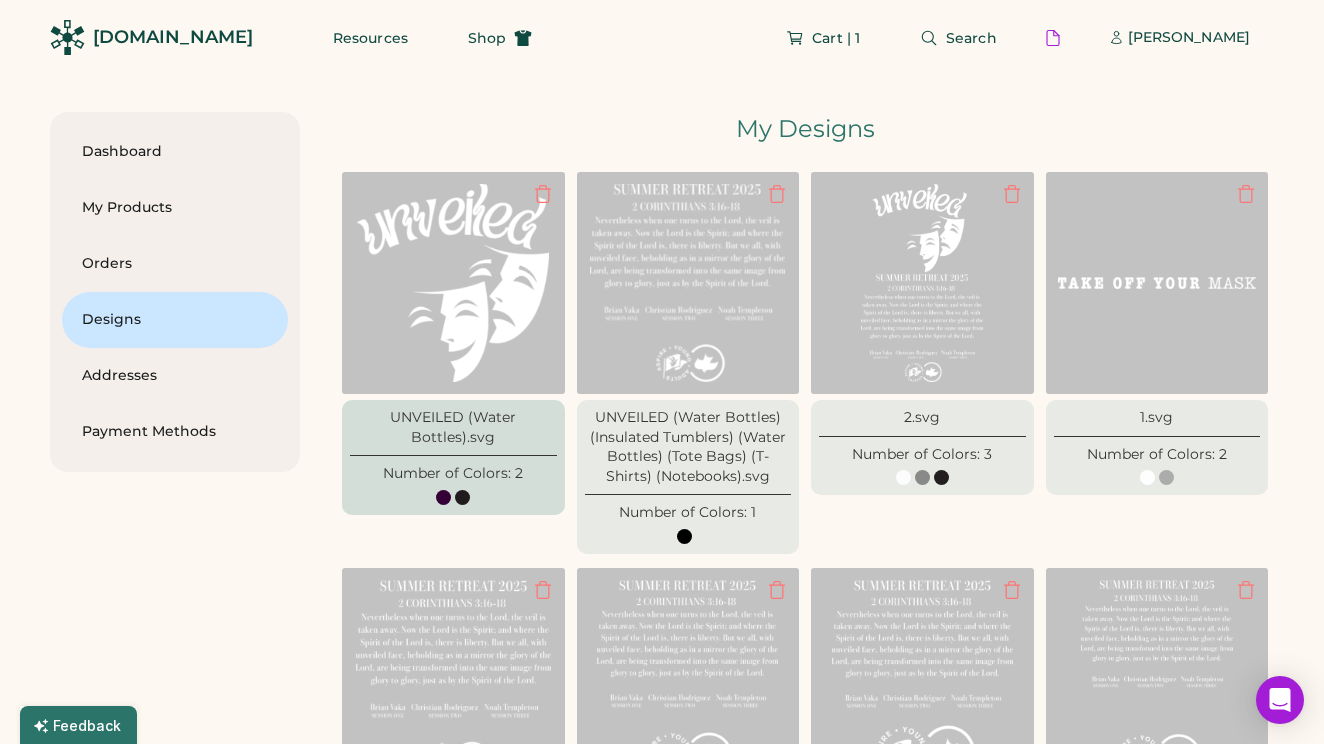 click at bounding box center (453, 283) 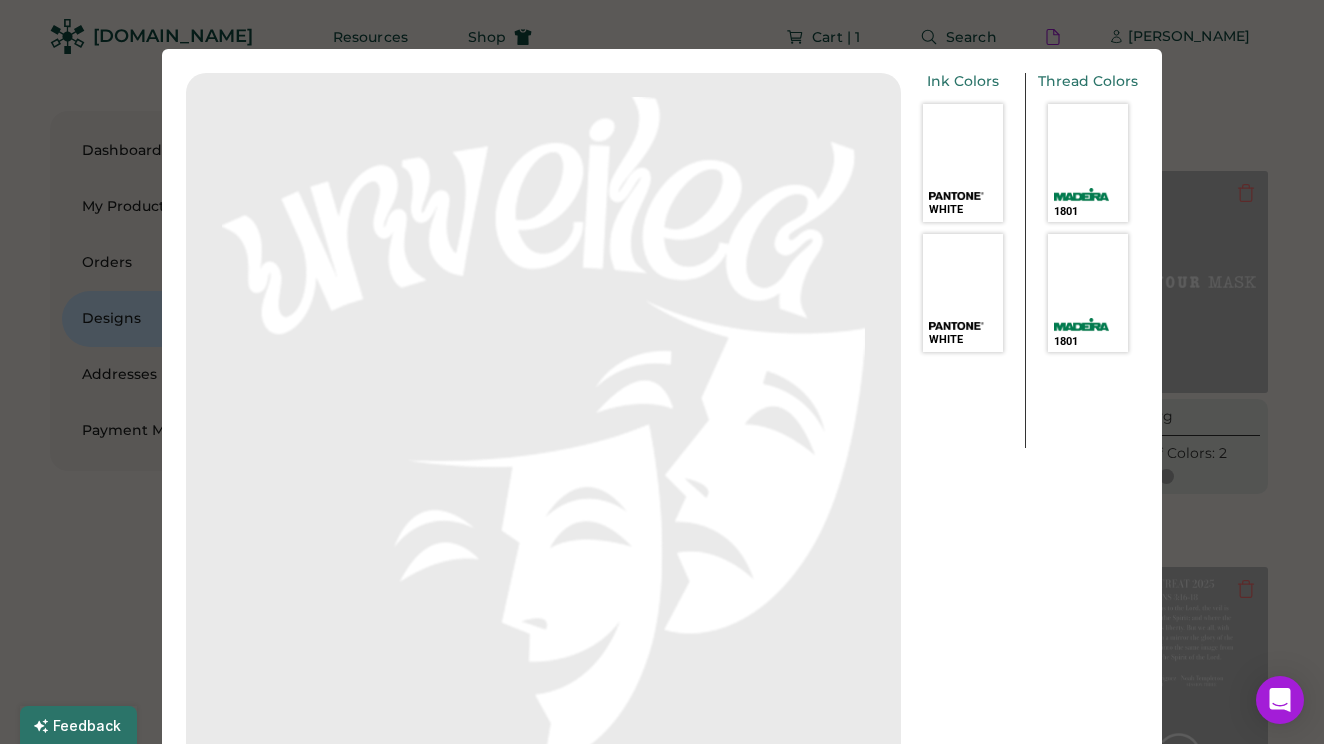 scroll, scrollTop: 0, scrollLeft: 0, axis: both 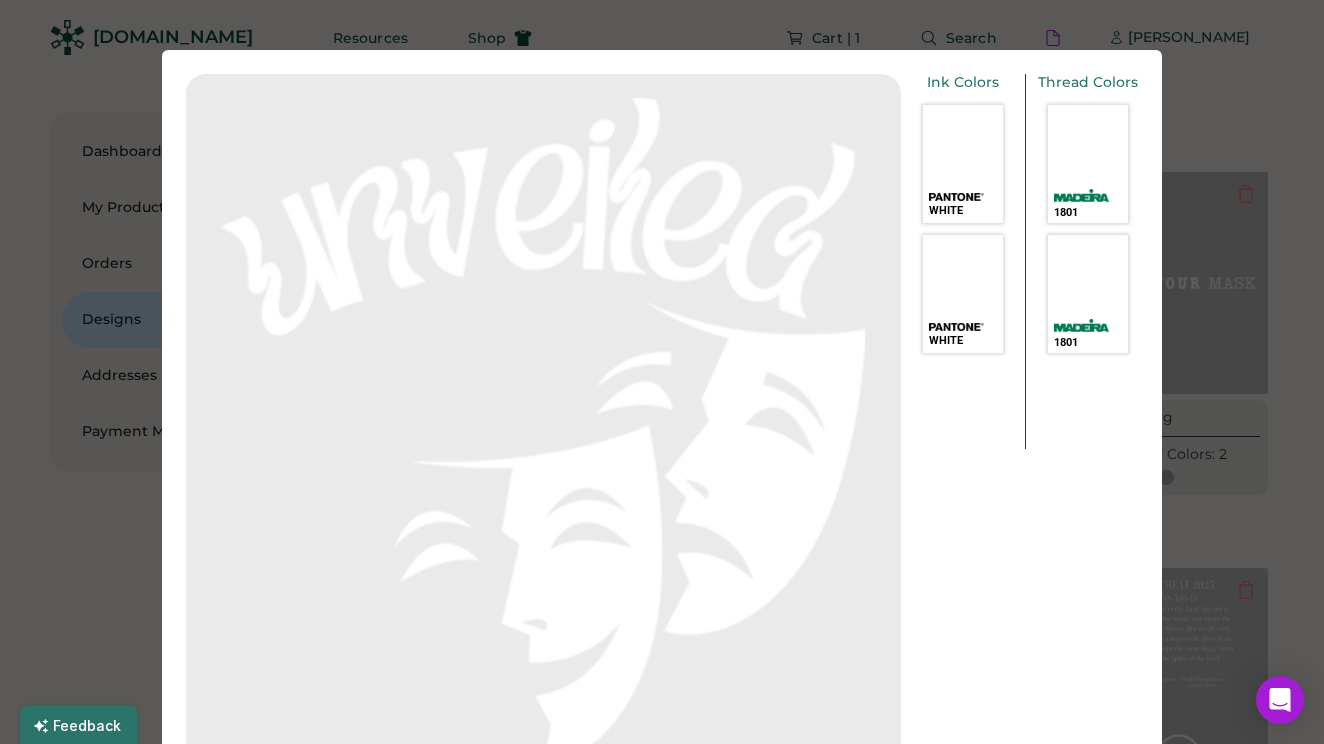 drag, startPoint x: 499, startPoint y: 321, endPoint x: 479, endPoint y: 349, distance: 34.4093 